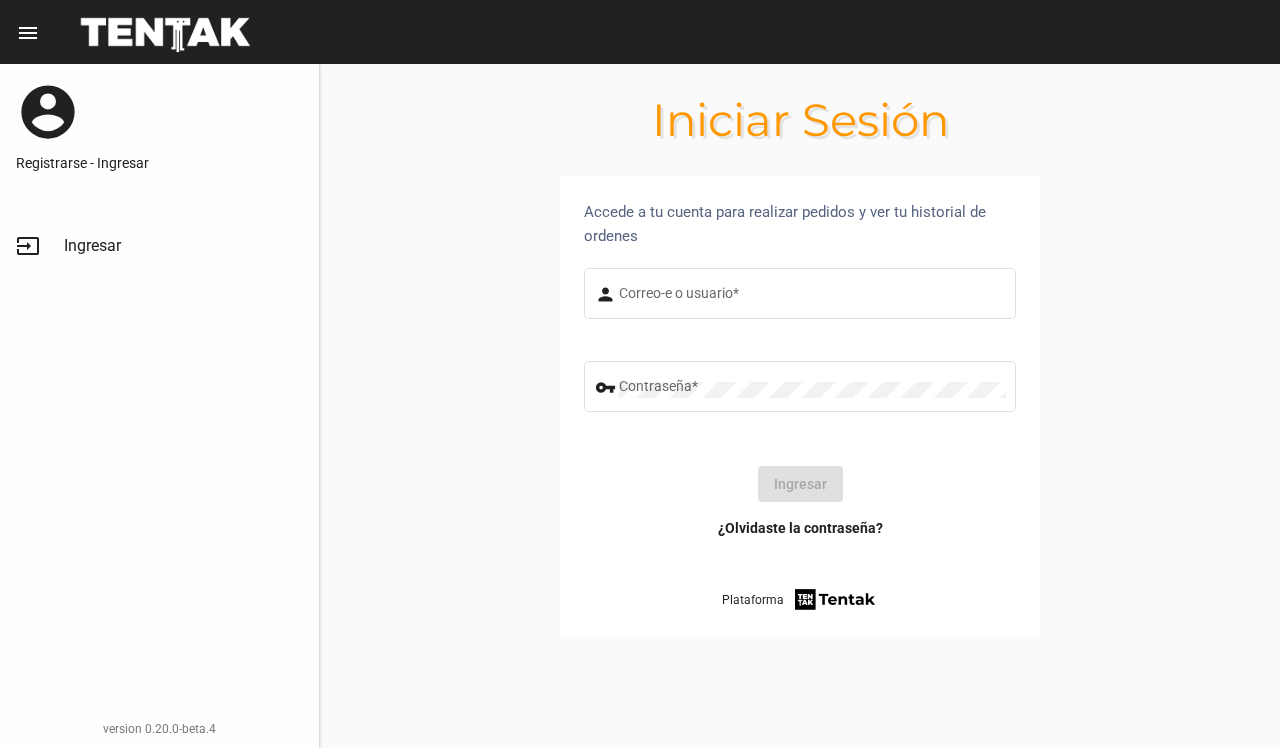 scroll, scrollTop: 0, scrollLeft: 0, axis: both 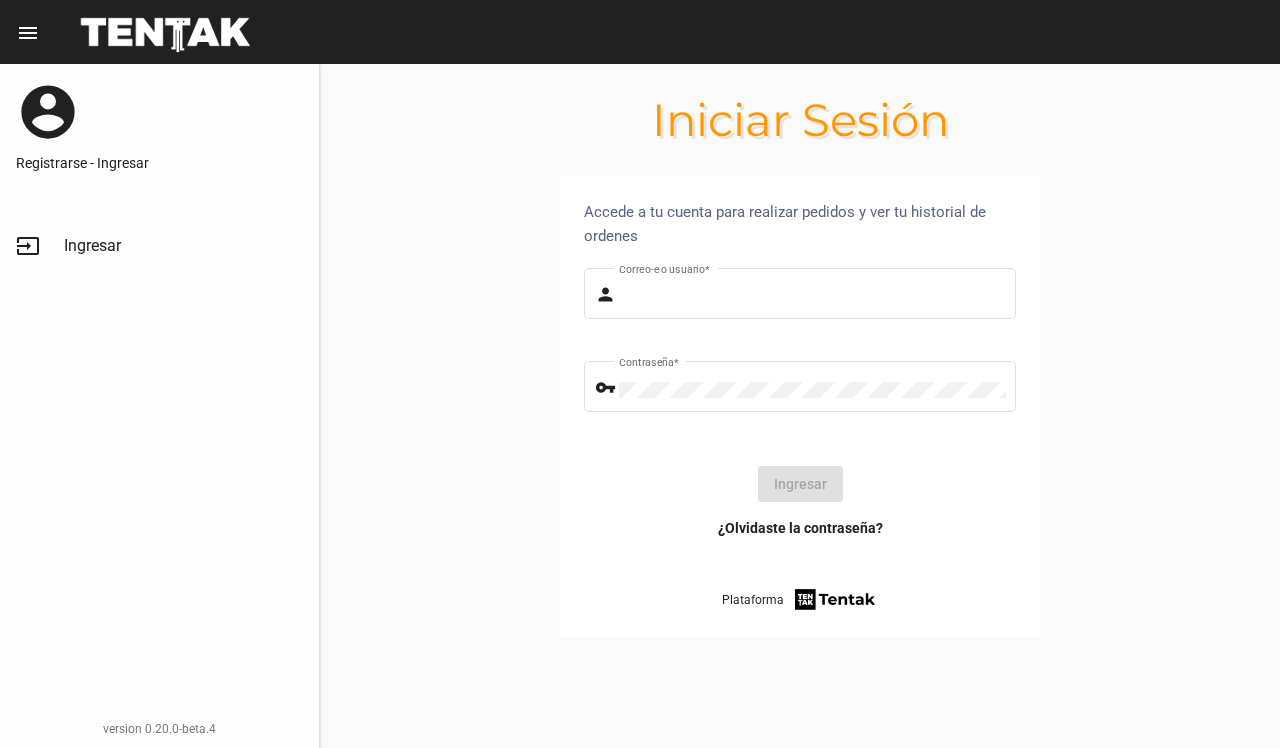 type on "DANKEHMB" 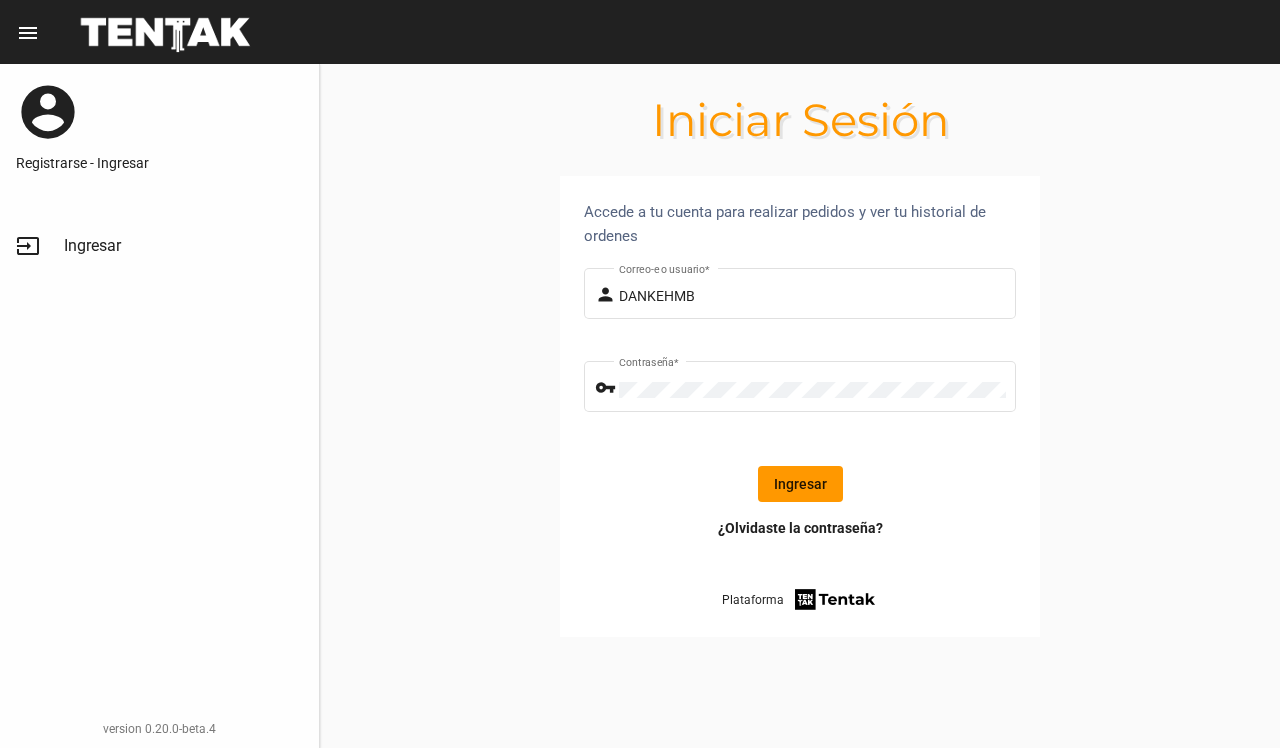 click on "Ingresar" 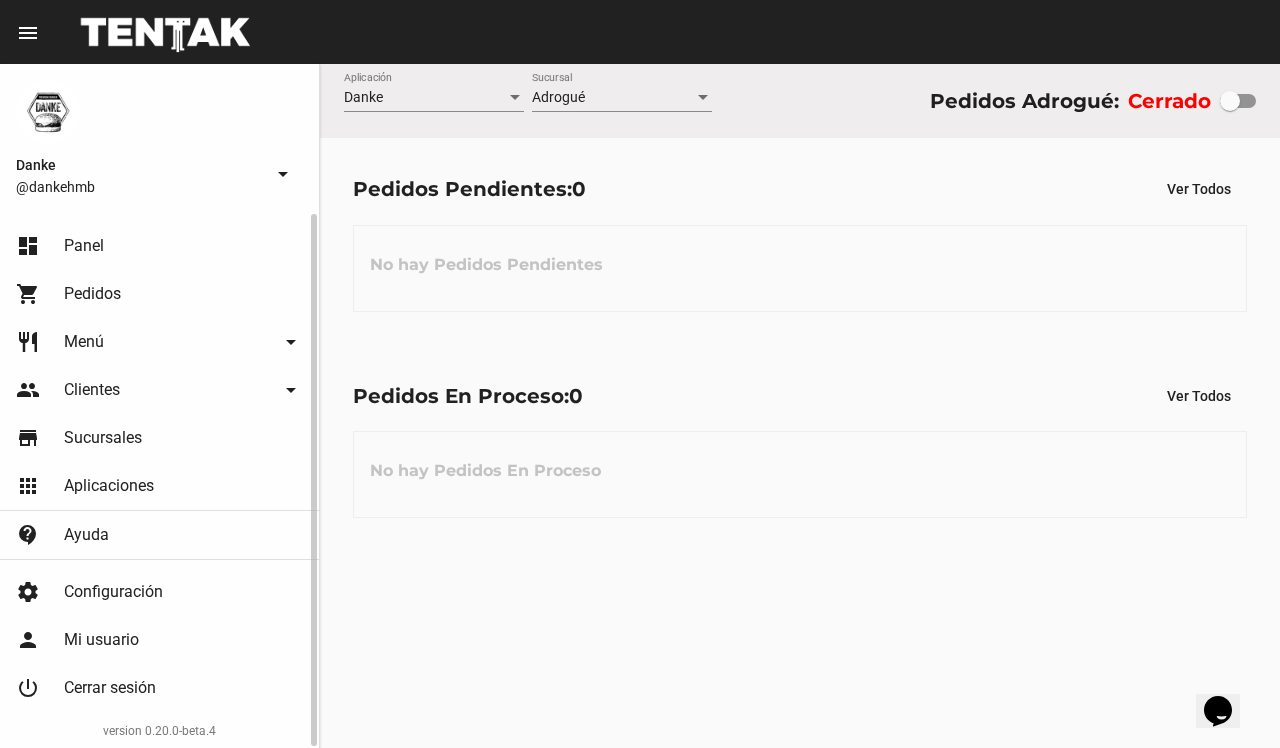 click on "restaurant Menú arrow_drop_down" 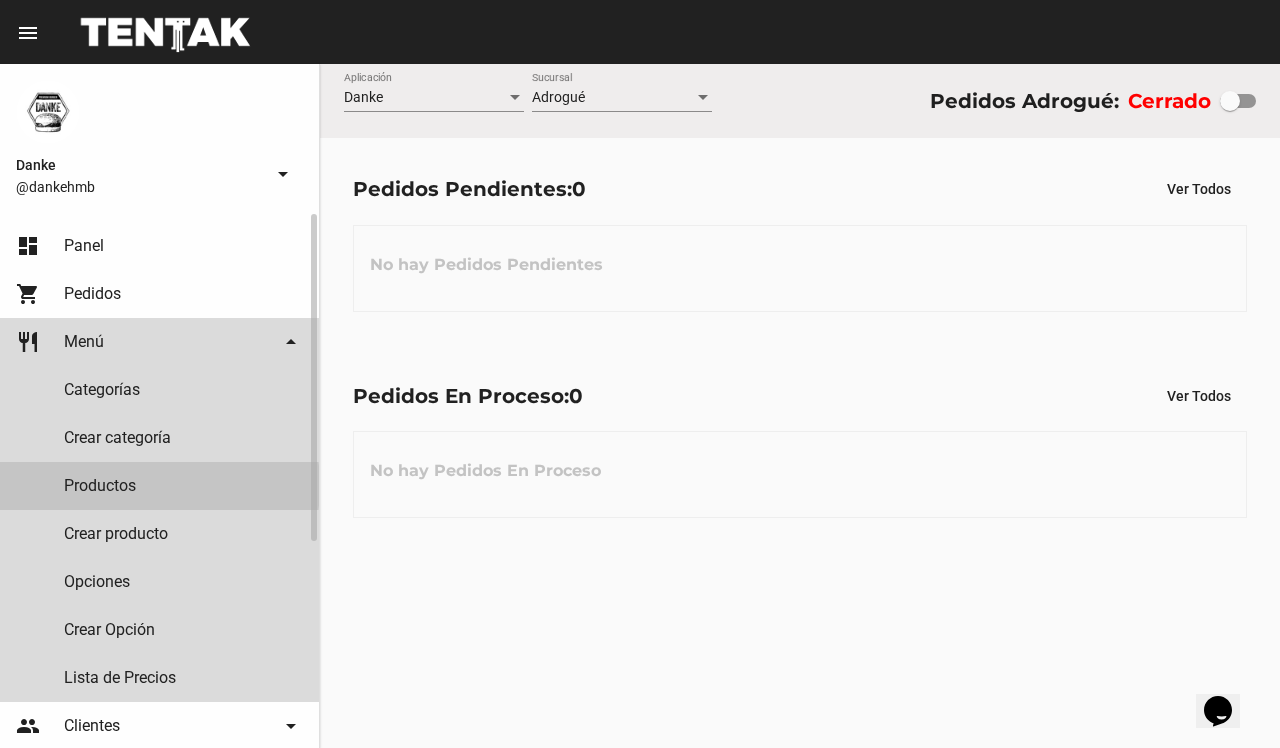 click on "Productos" 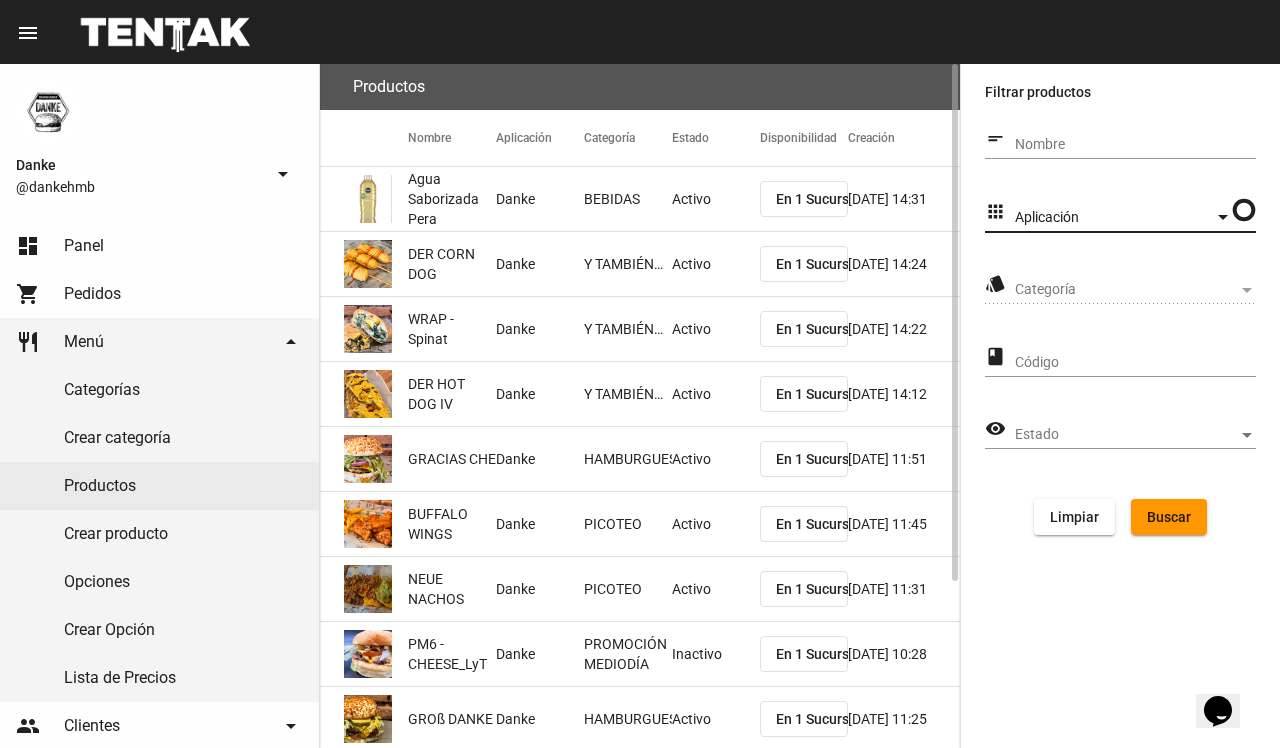 click on "Aplicación" at bounding box center [1114, 218] 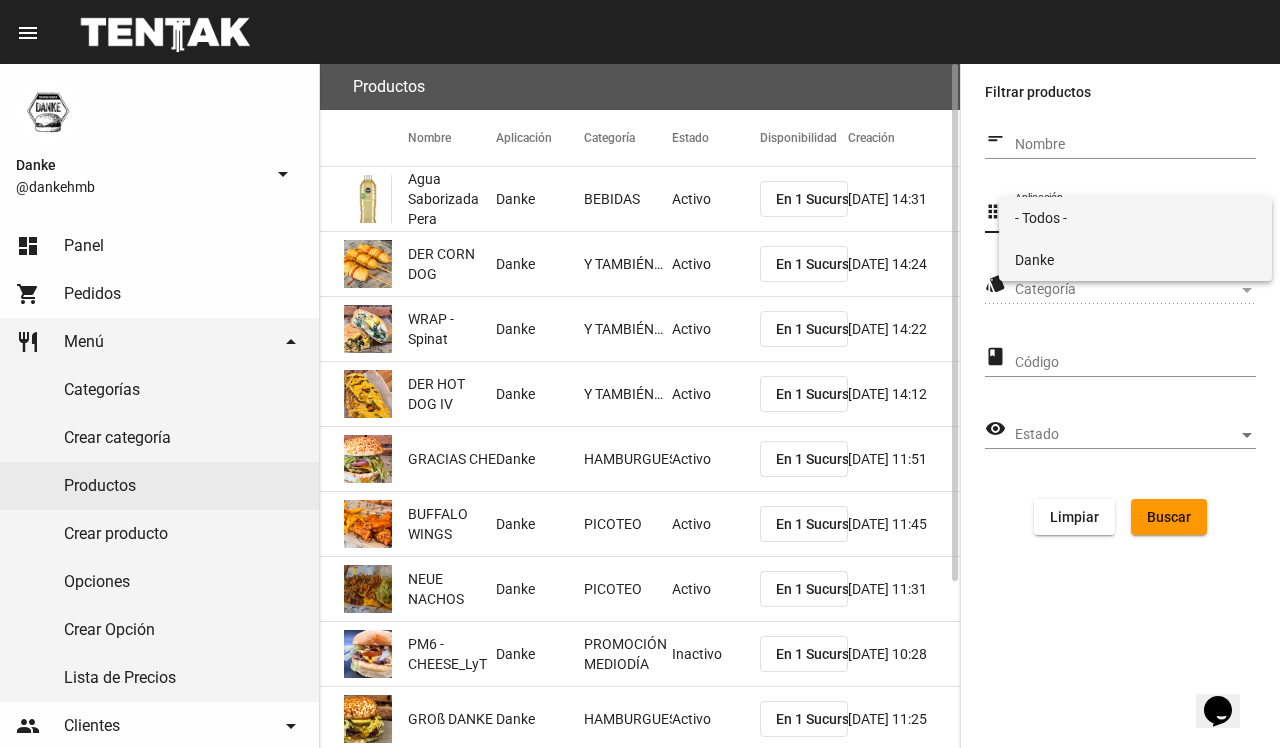 click on "Danke" at bounding box center [1135, 260] 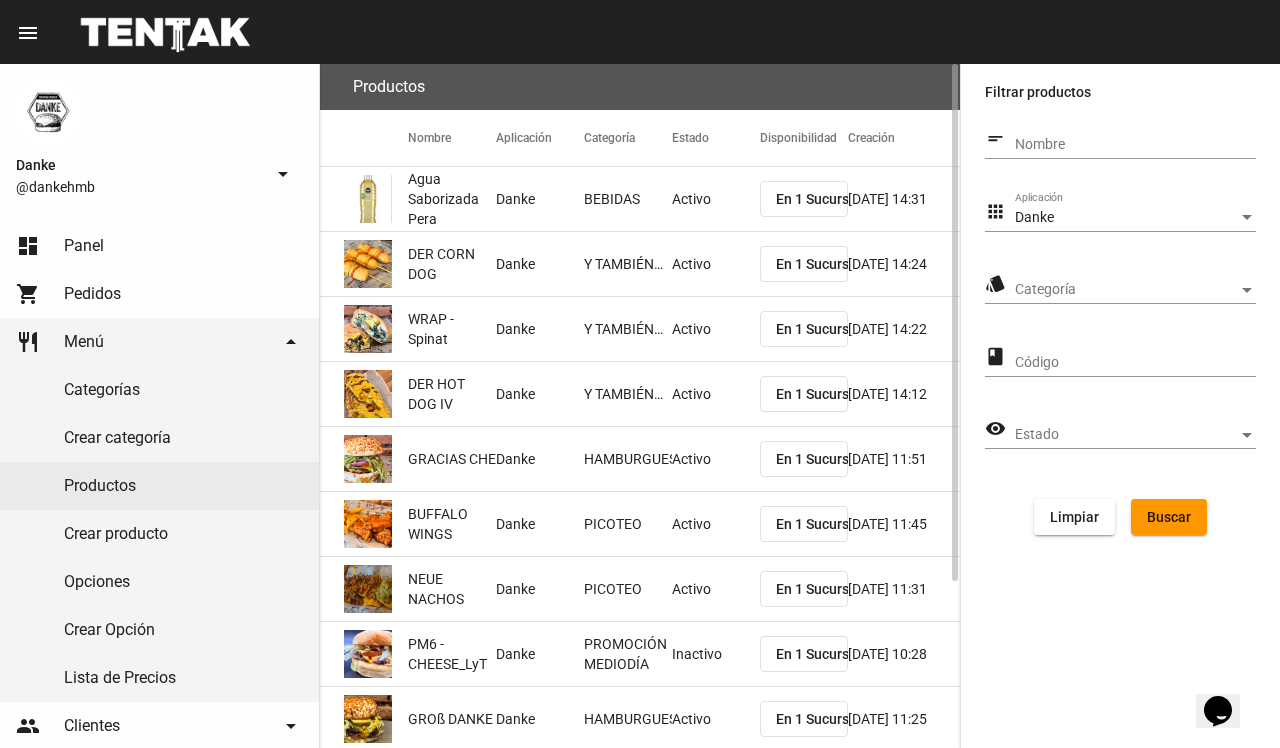 click on "Categoría Categoría" 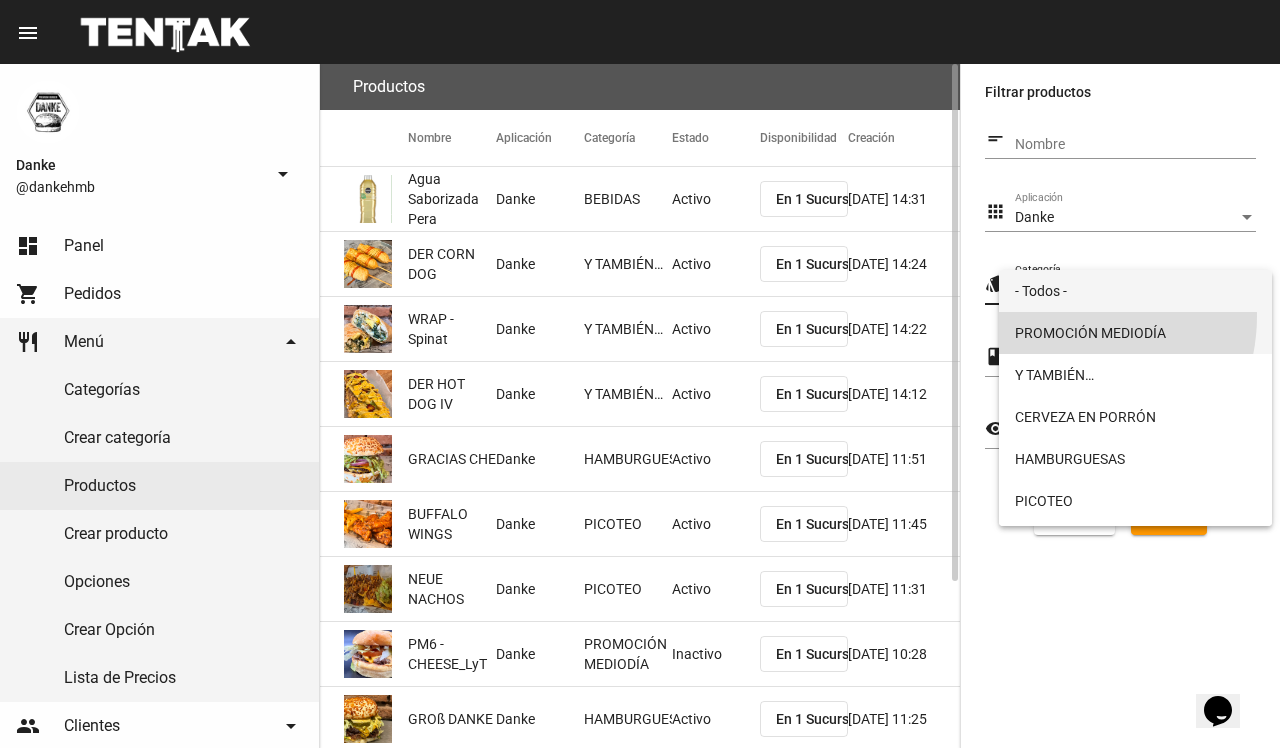 click on "PROMOCIÓN MEDIODÍA" at bounding box center (1135, 333) 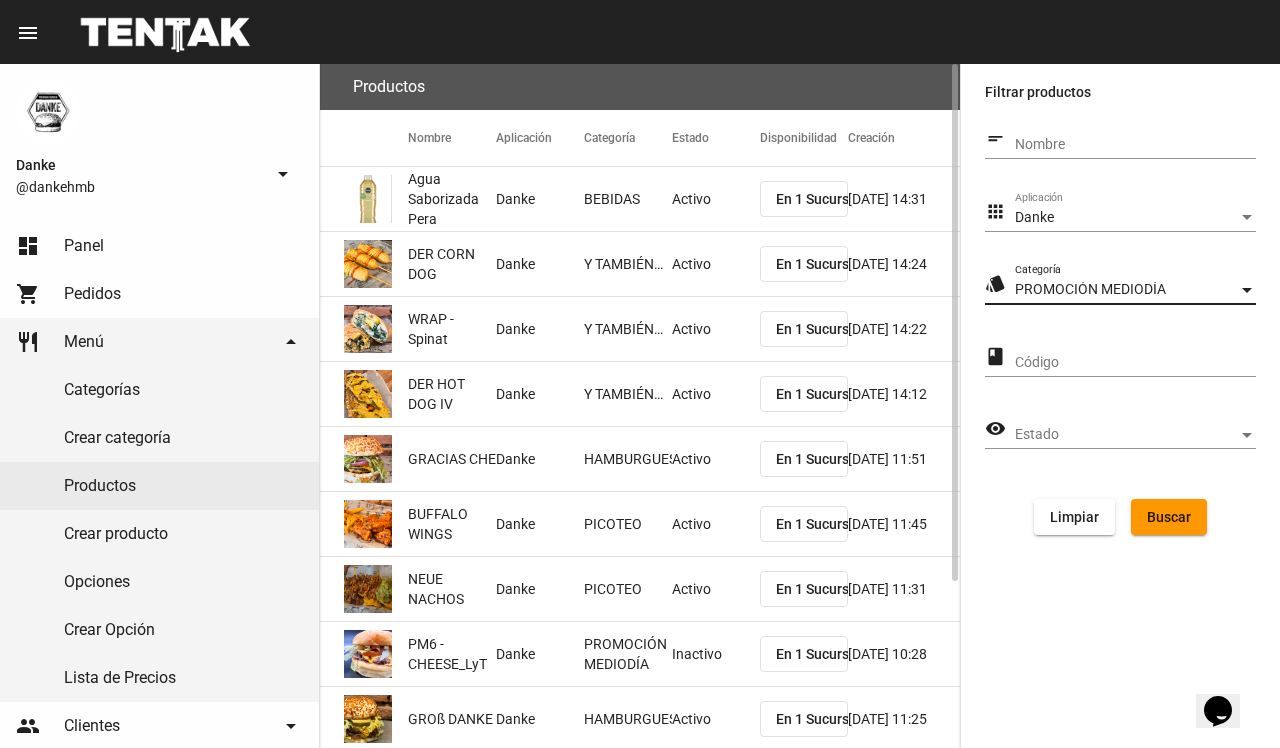 click on "Buscar" 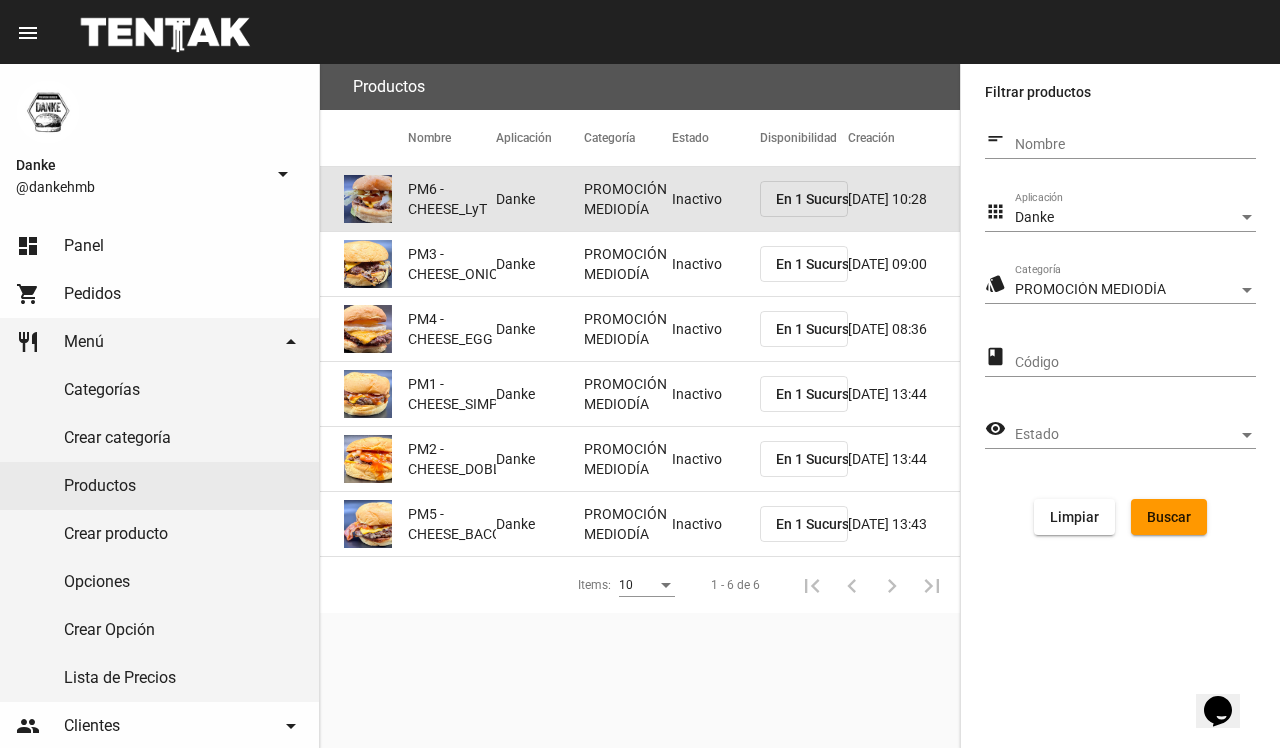 click on "Inactivo" 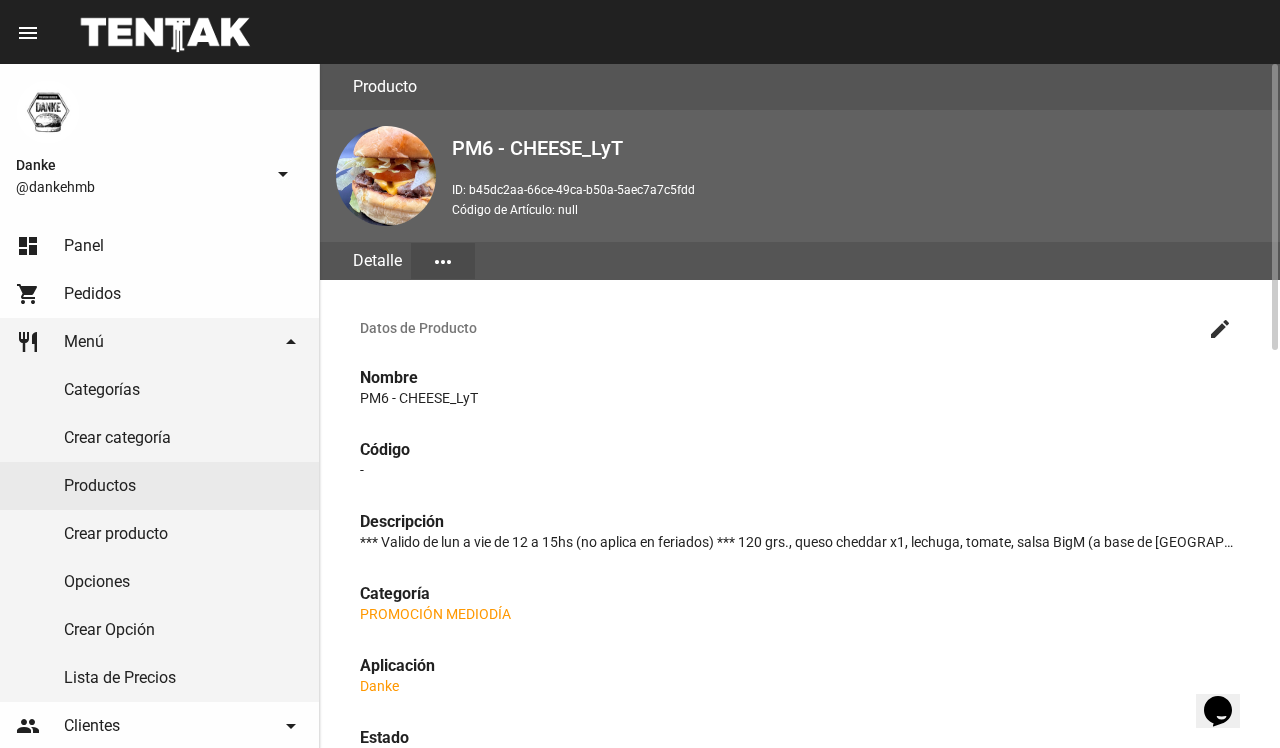 click on "create" 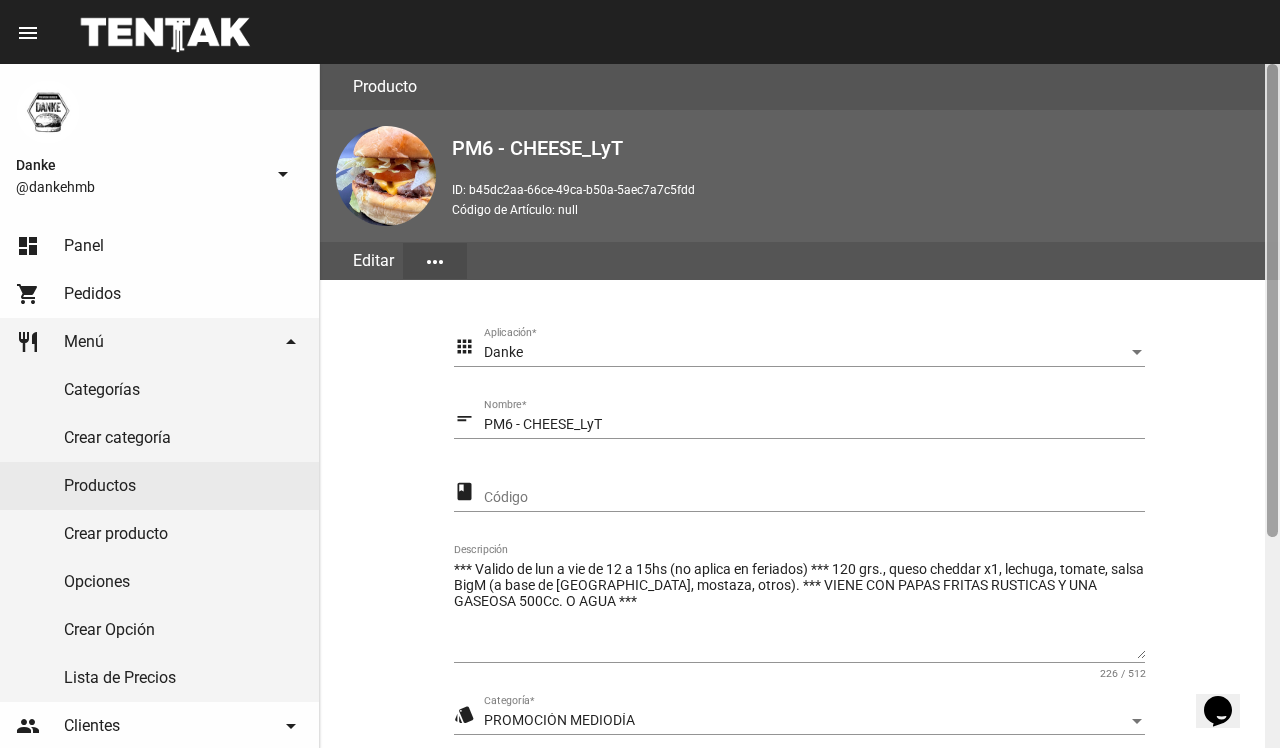 scroll, scrollTop: 305, scrollLeft: 0, axis: vertical 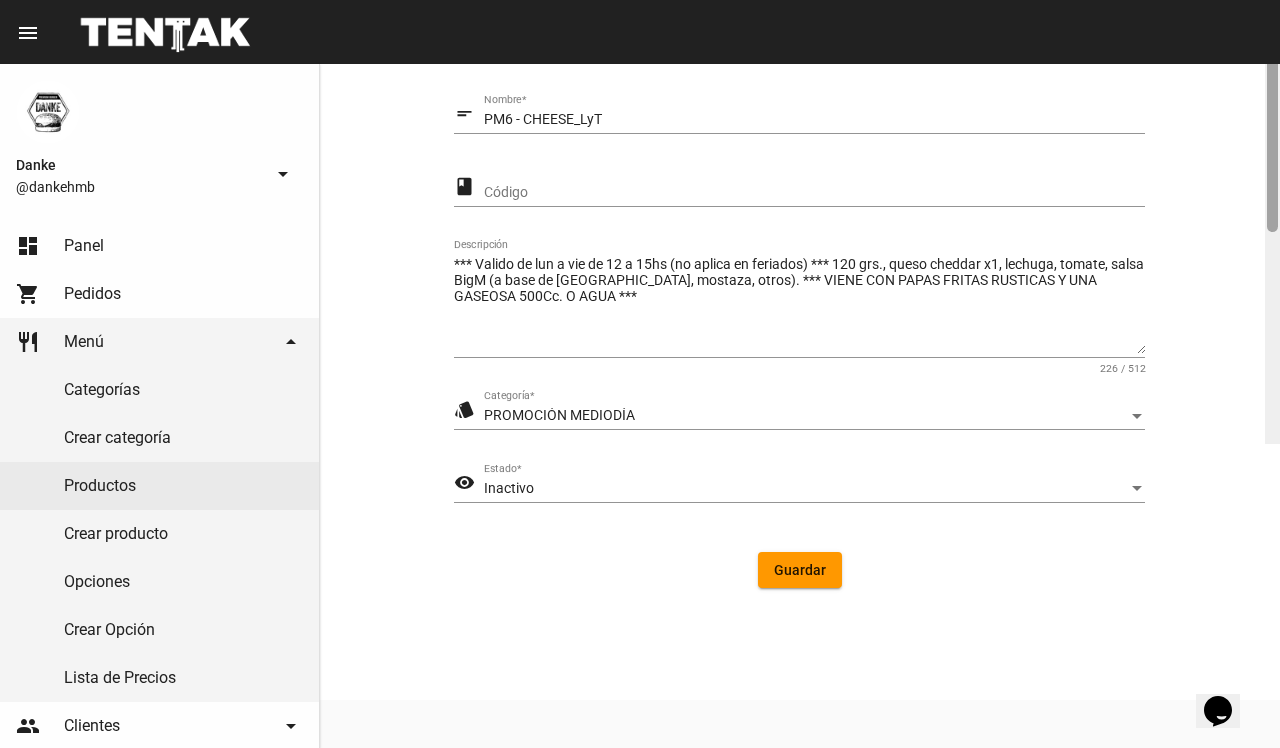 click 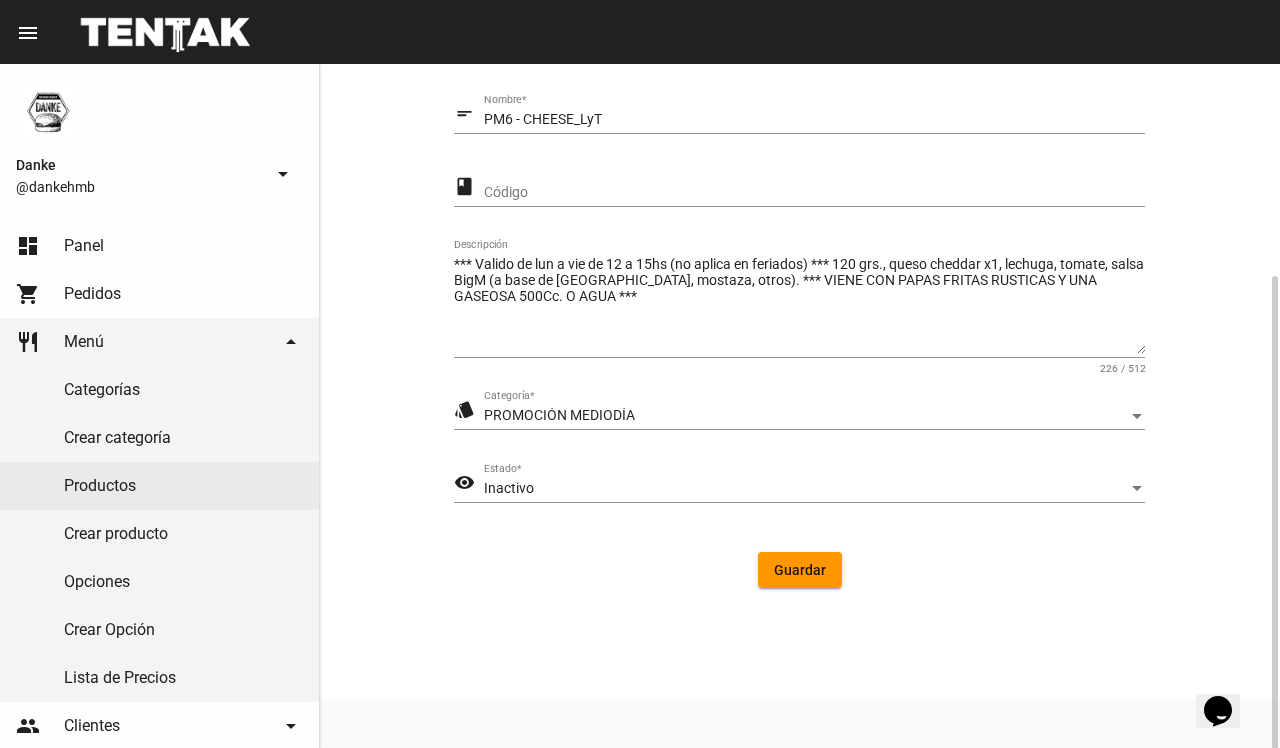 click on "Inactivo" at bounding box center [805, 489] 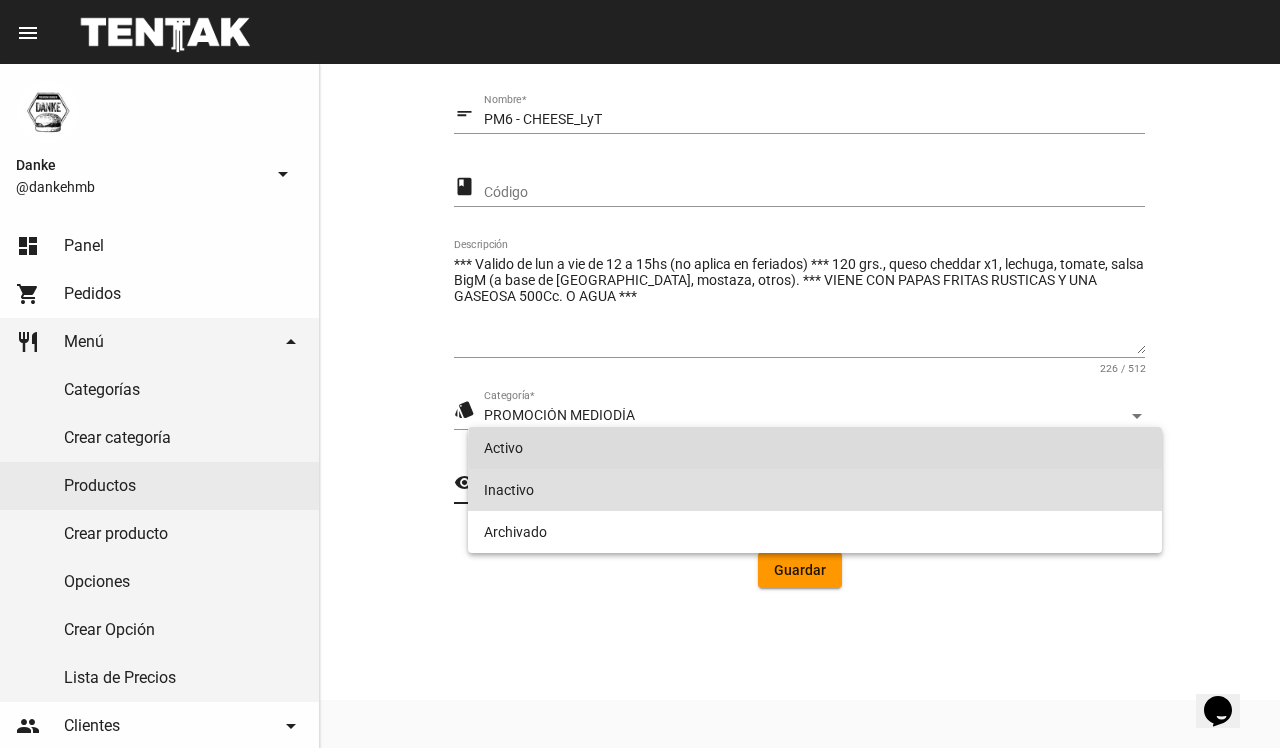 click on "Activo" at bounding box center [814, 448] 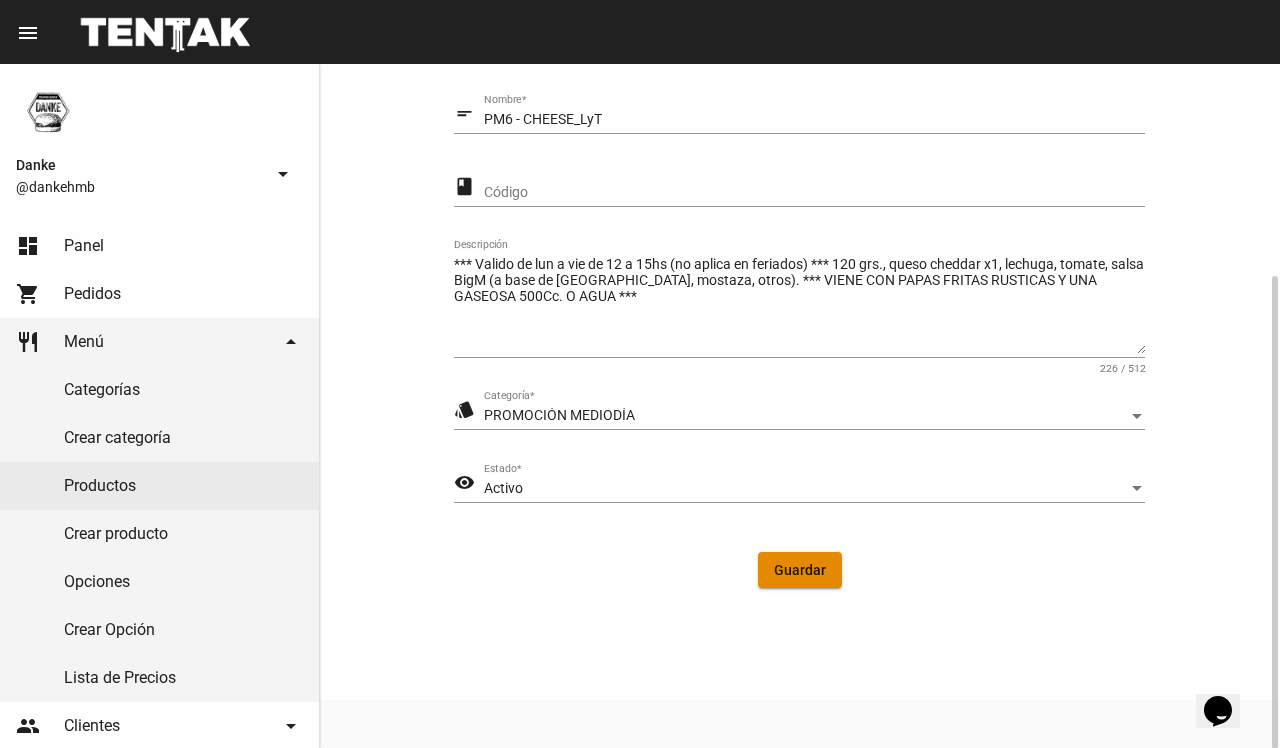 click on "Guardar" 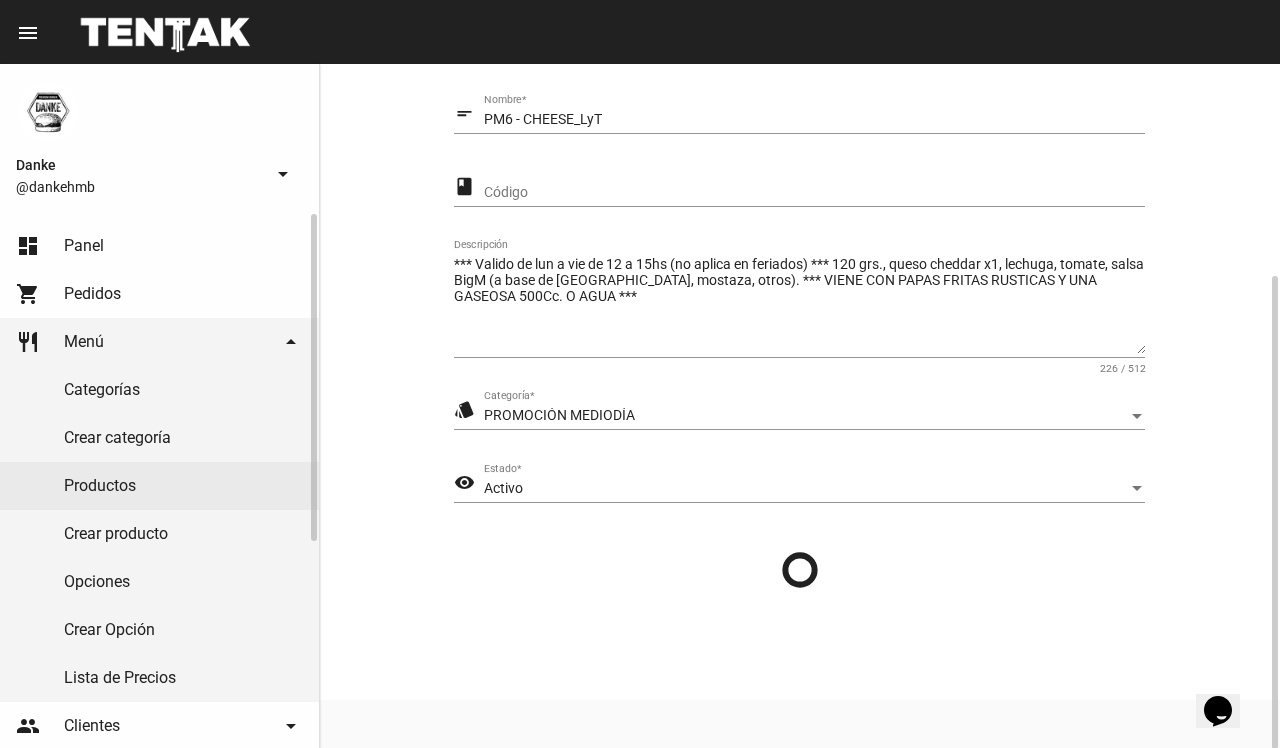 scroll, scrollTop: 0, scrollLeft: 0, axis: both 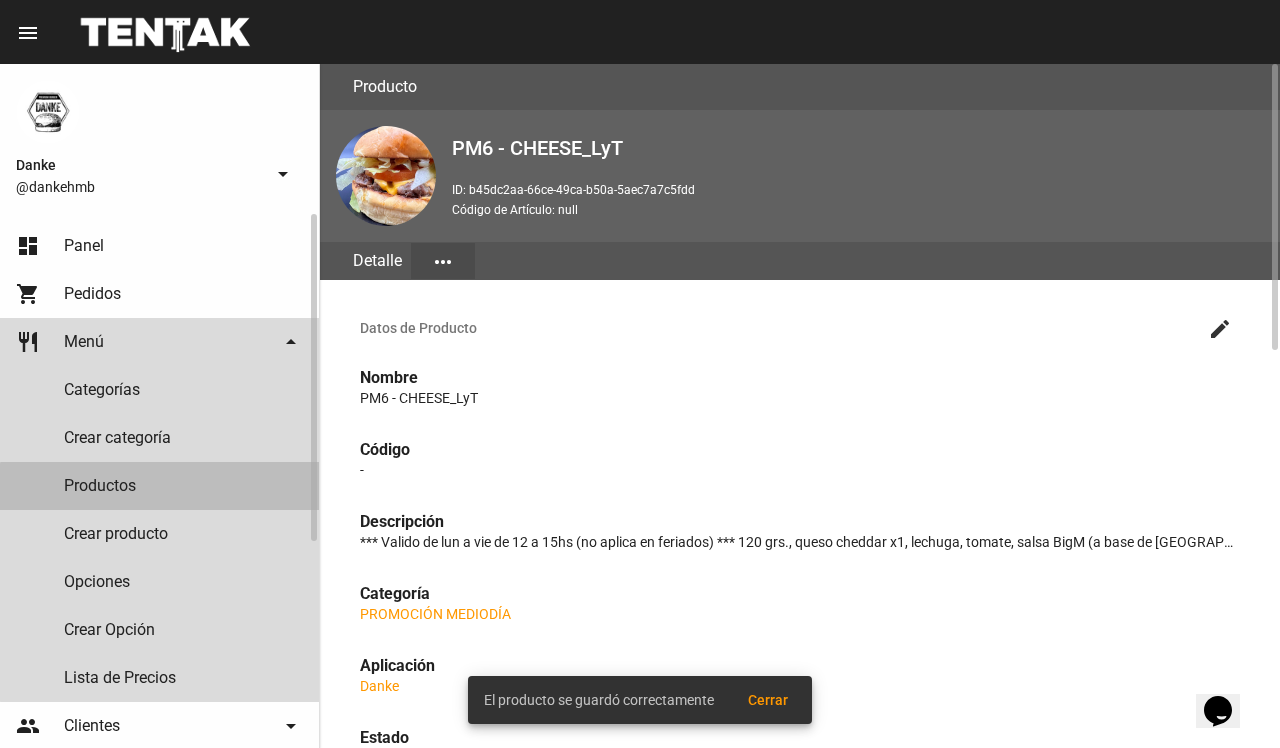 click on "Productos" 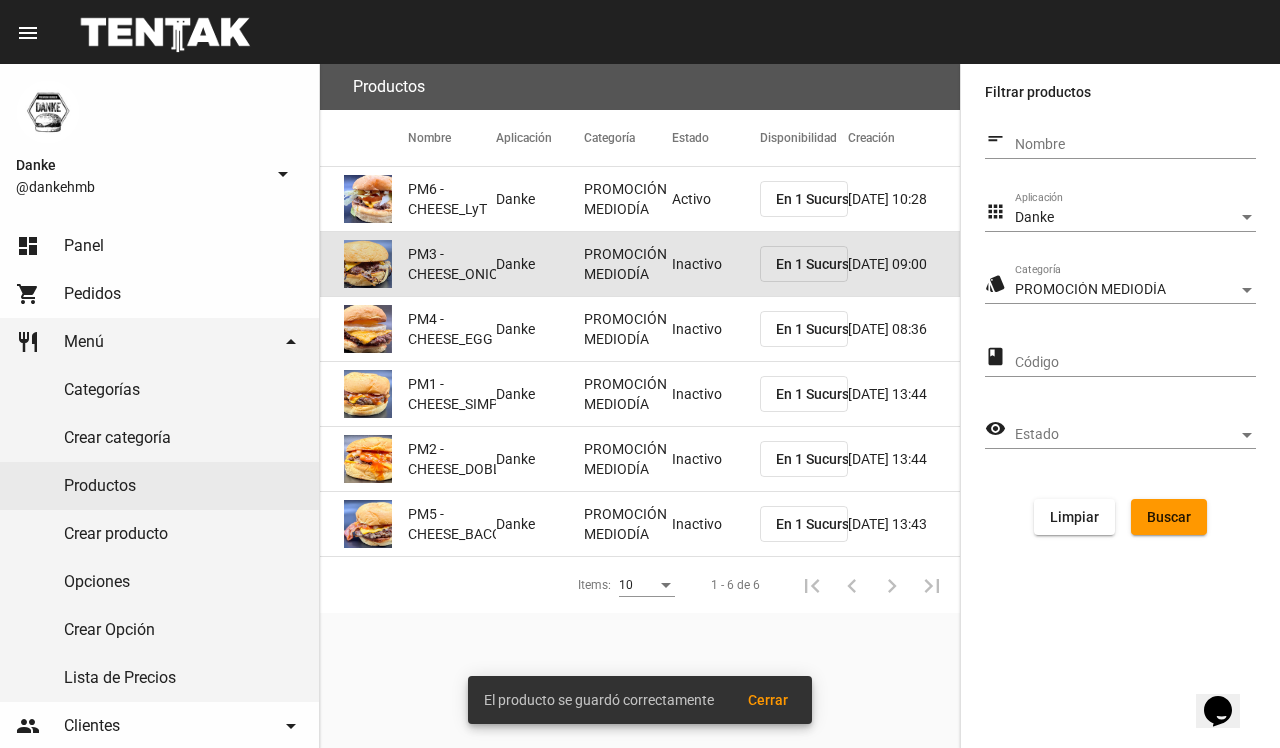 click on "PROMOCIÓN MEDIODÍA" 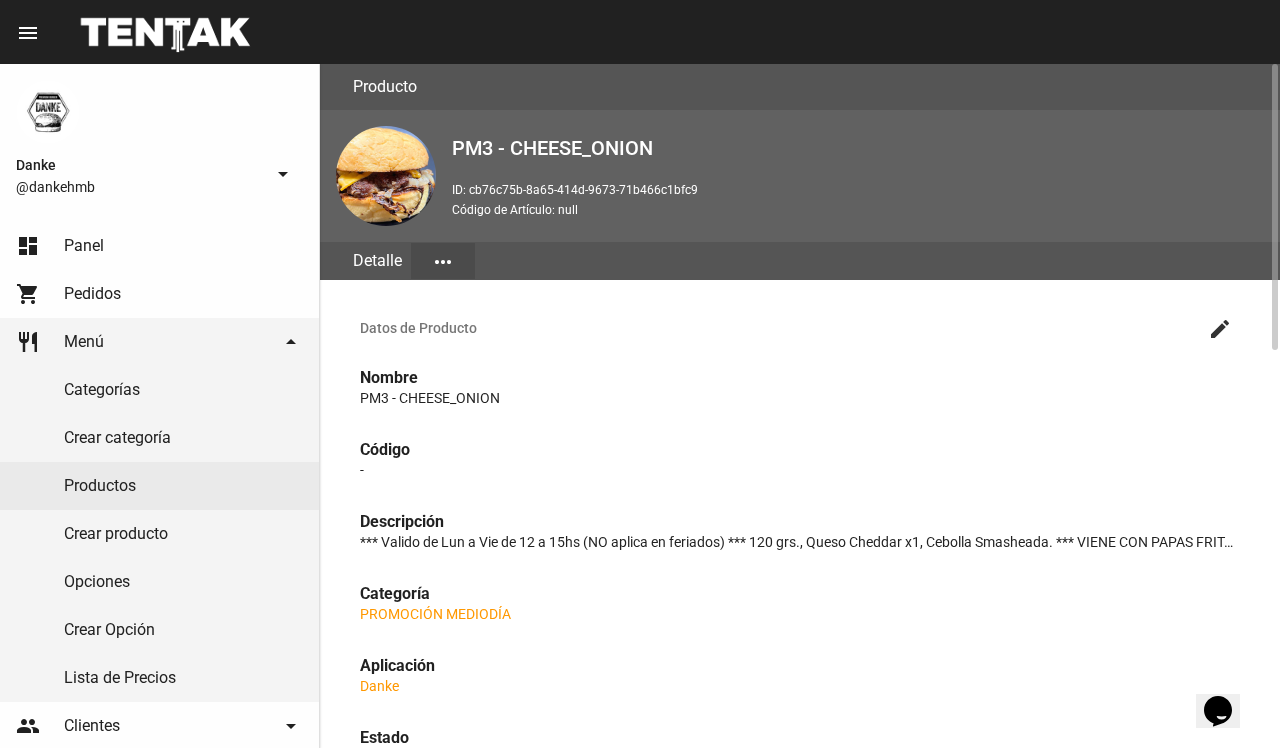 click on "create" 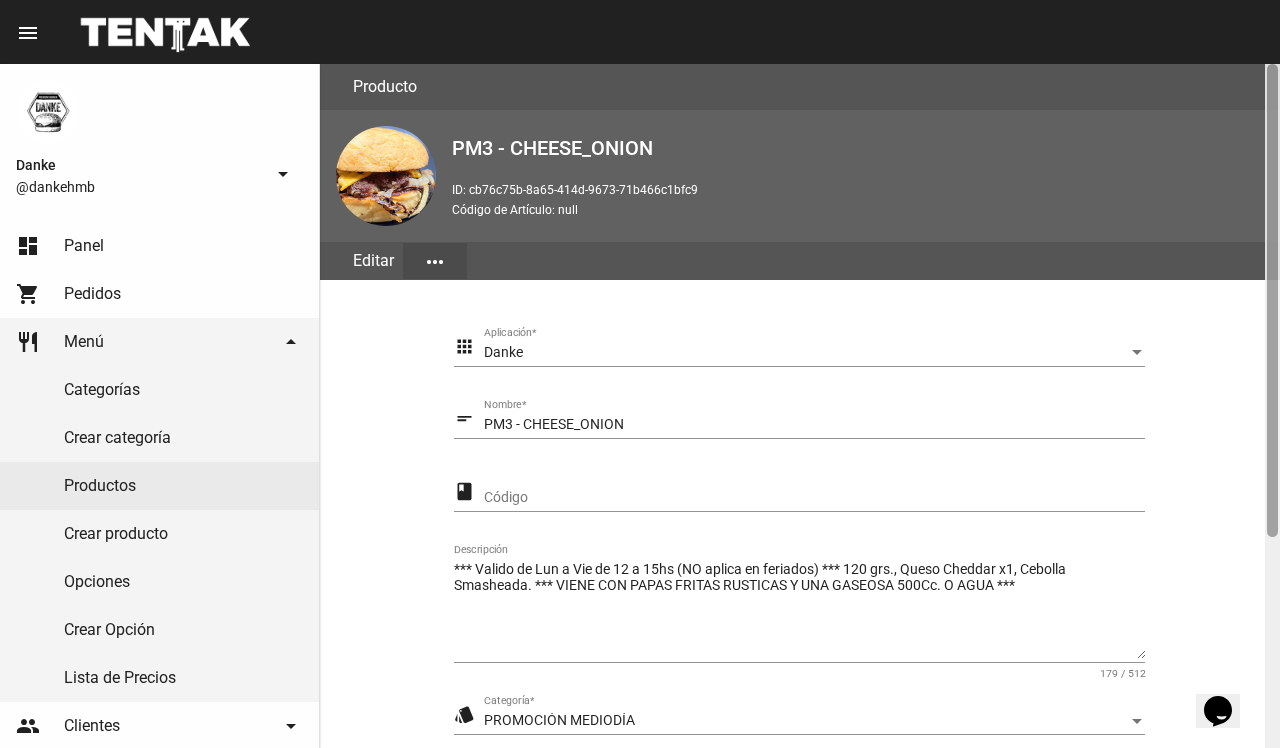 scroll, scrollTop: 305, scrollLeft: 0, axis: vertical 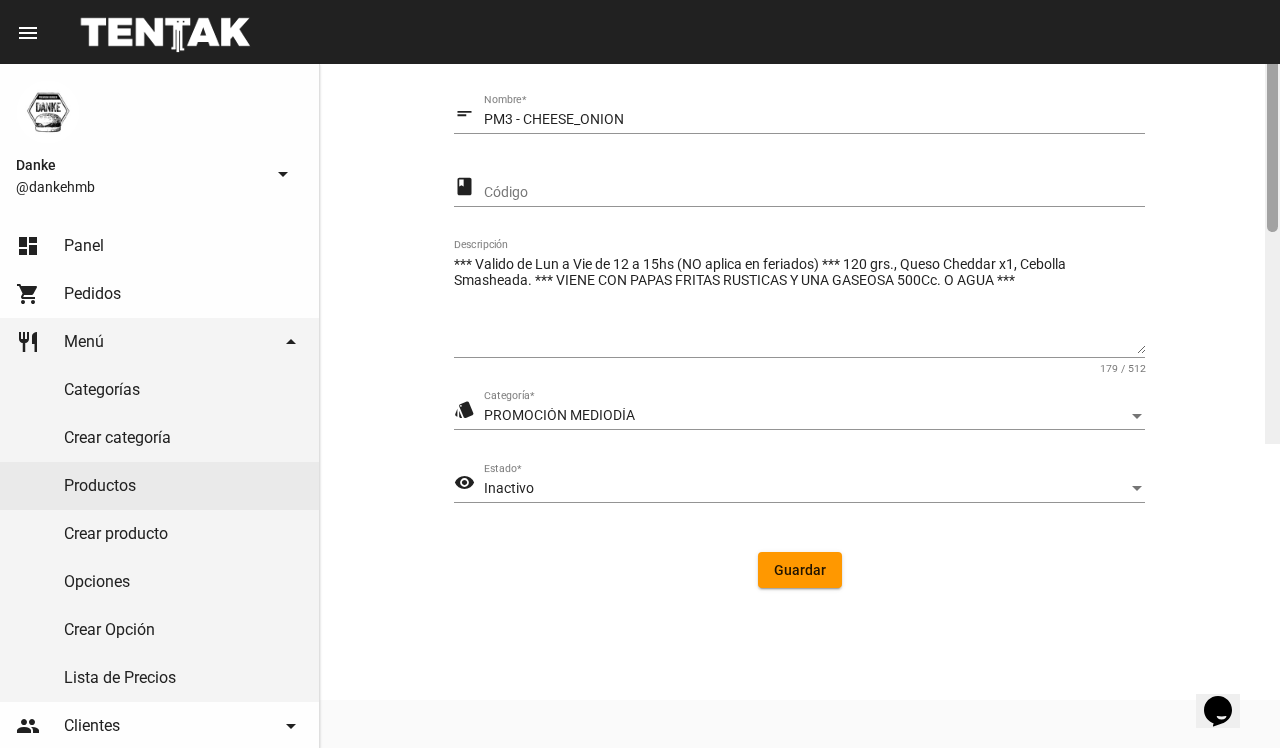 click 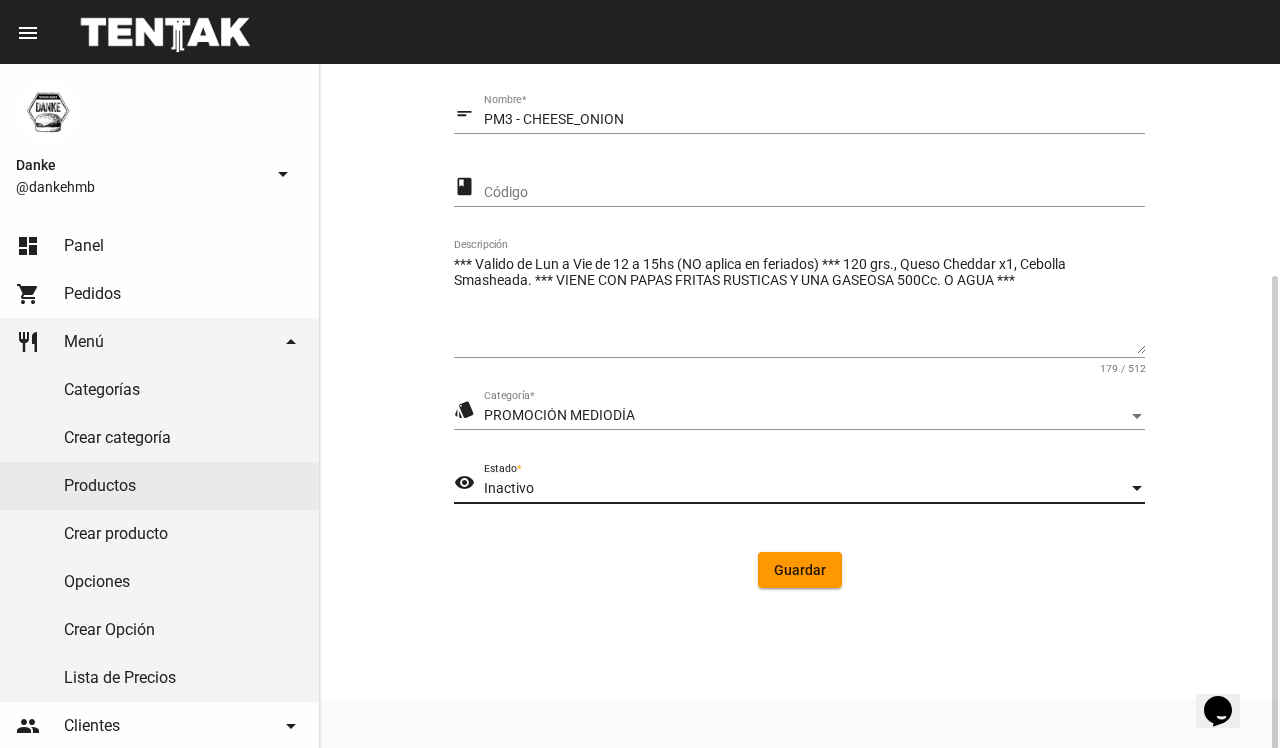 click on "Inactivo" at bounding box center (805, 489) 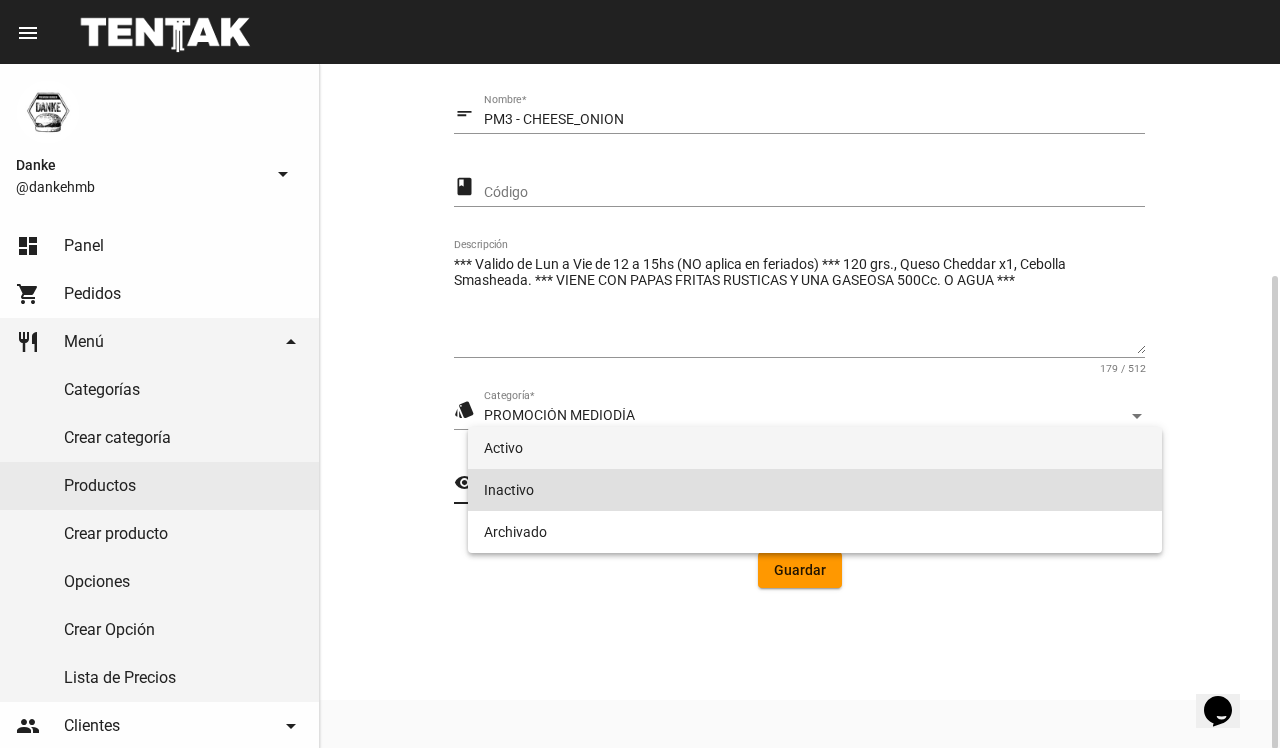 click on "Activo" at bounding box center (814, 448) 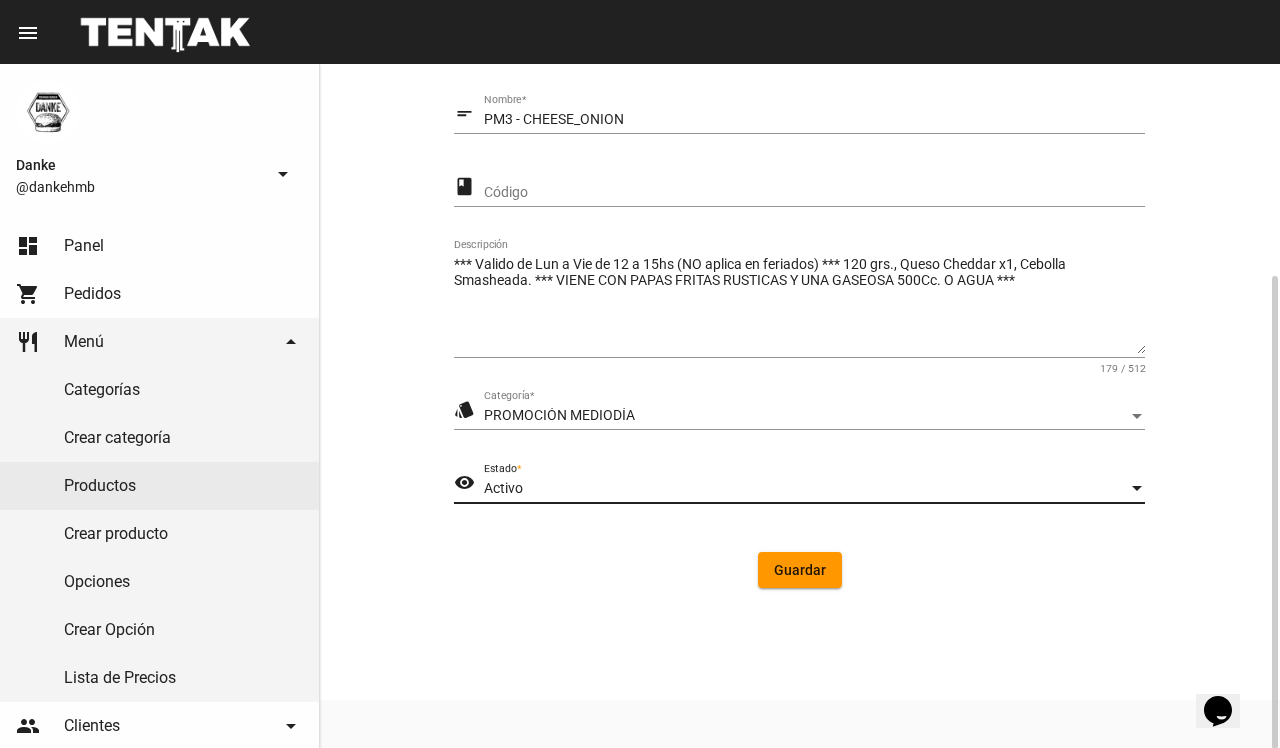 click on "Guardar" 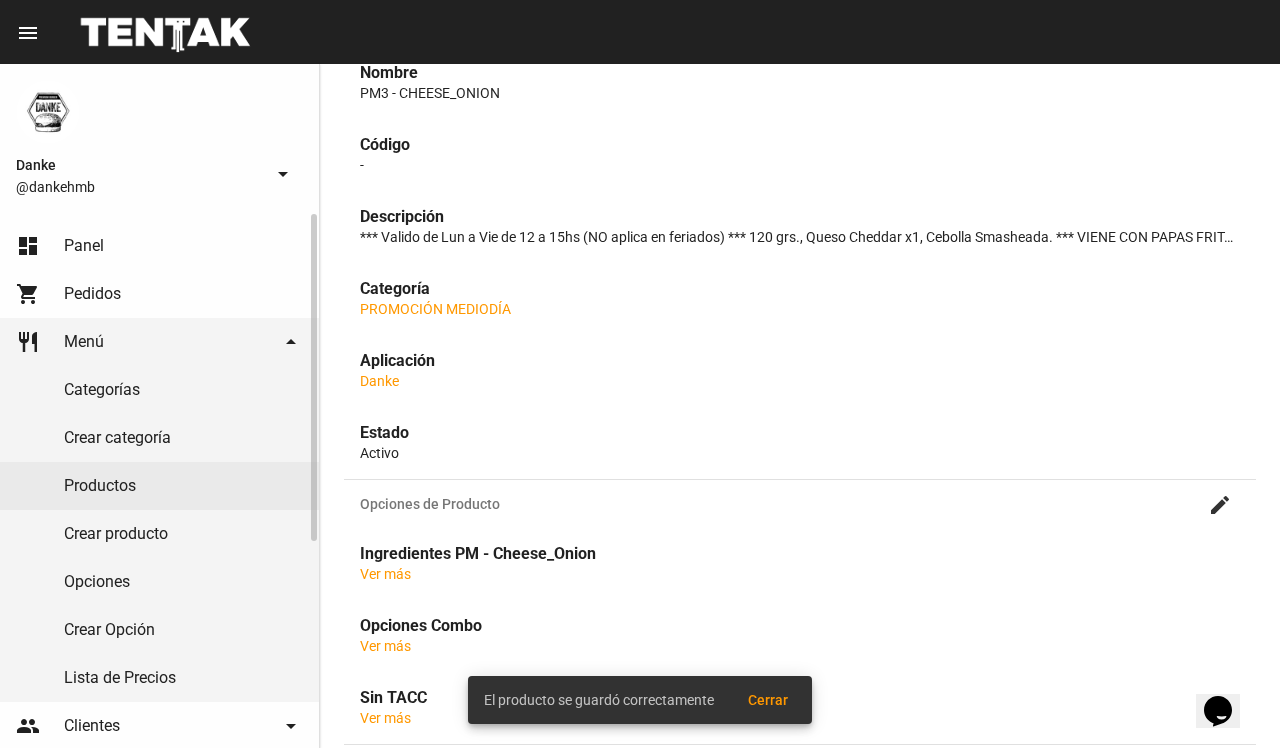 scroll, scrollTop: 0, scrollLeft: 0, axis: both 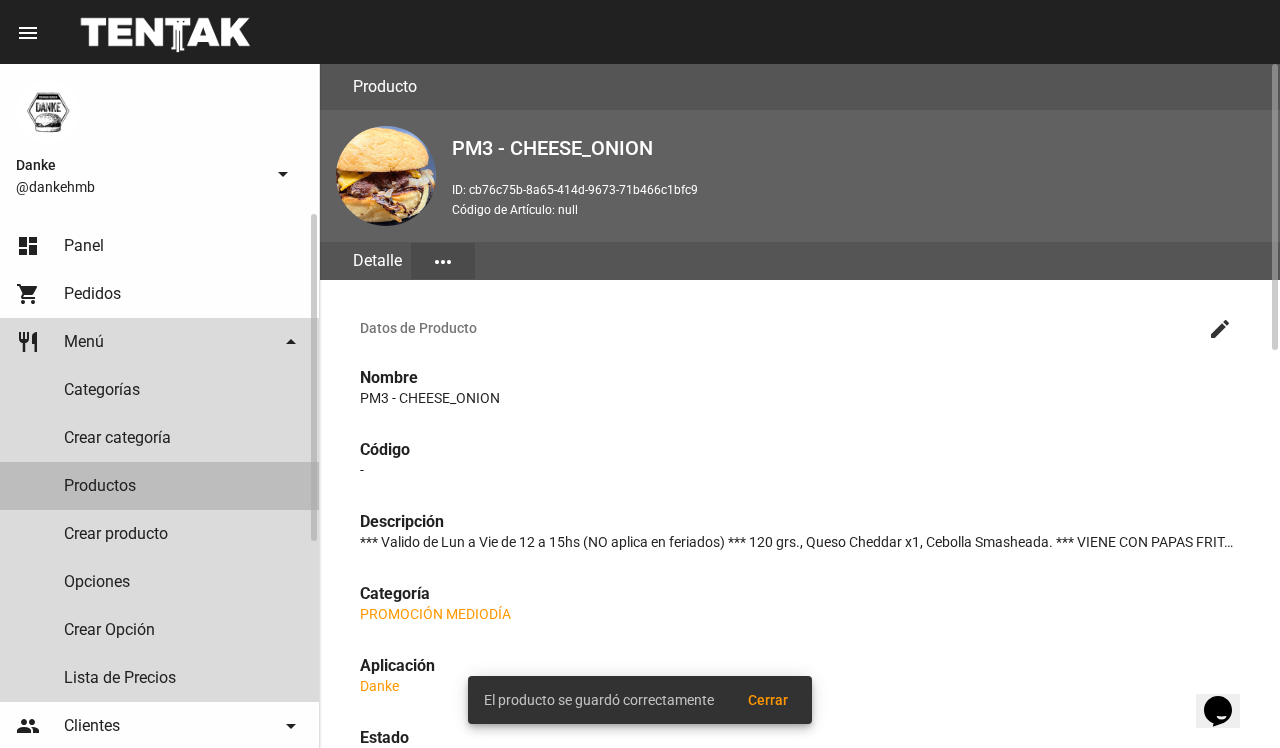 click on "Productos" 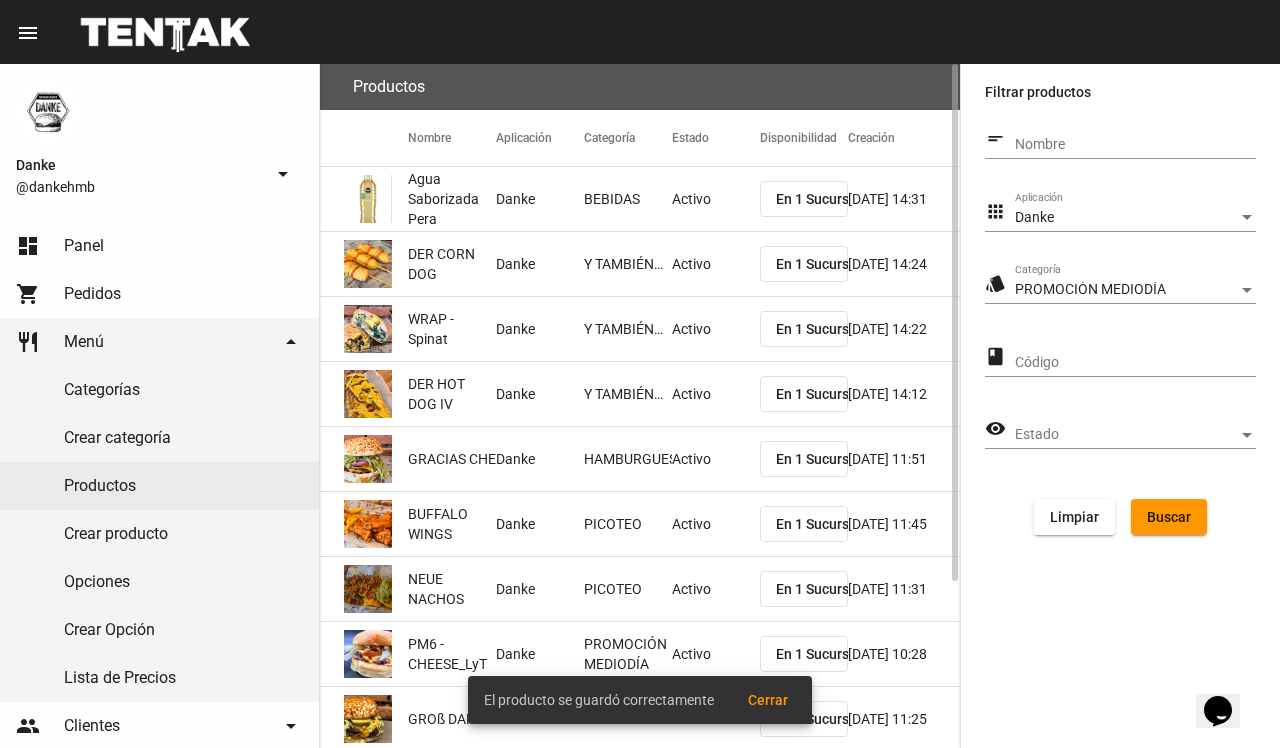 click on "Buscar" 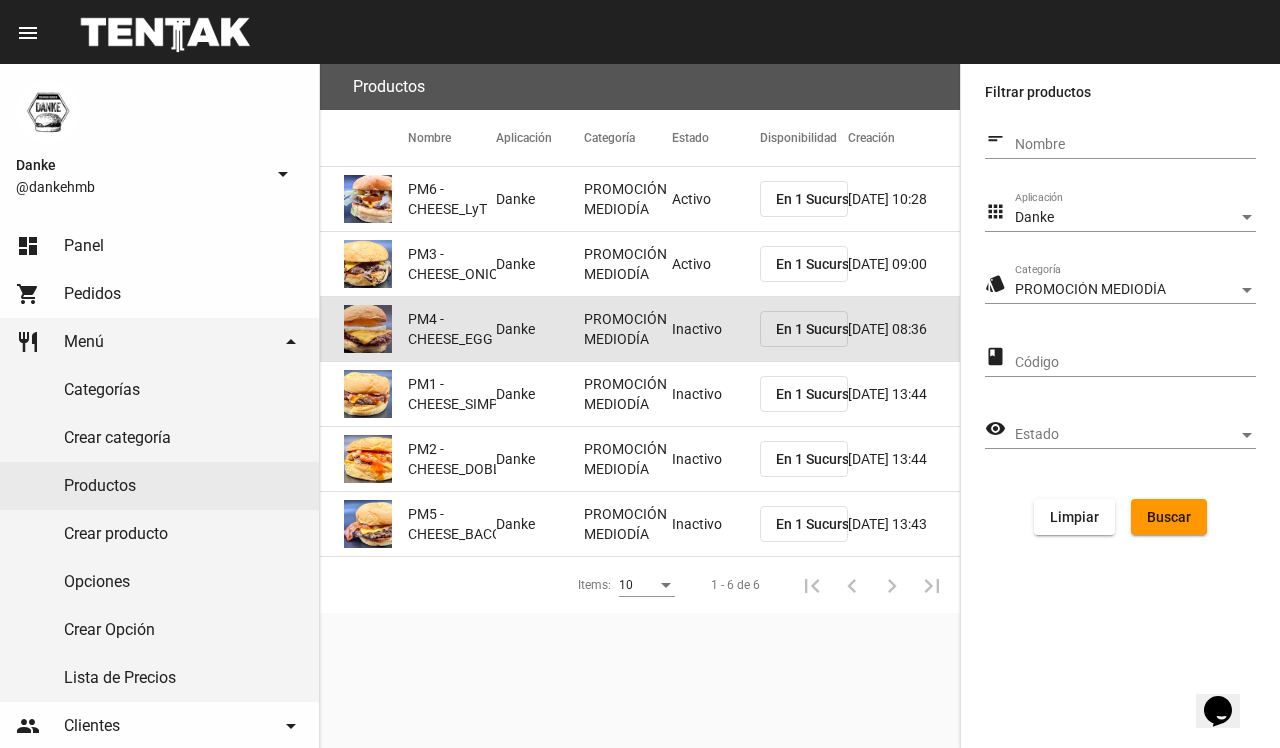 click on "Inactivo" 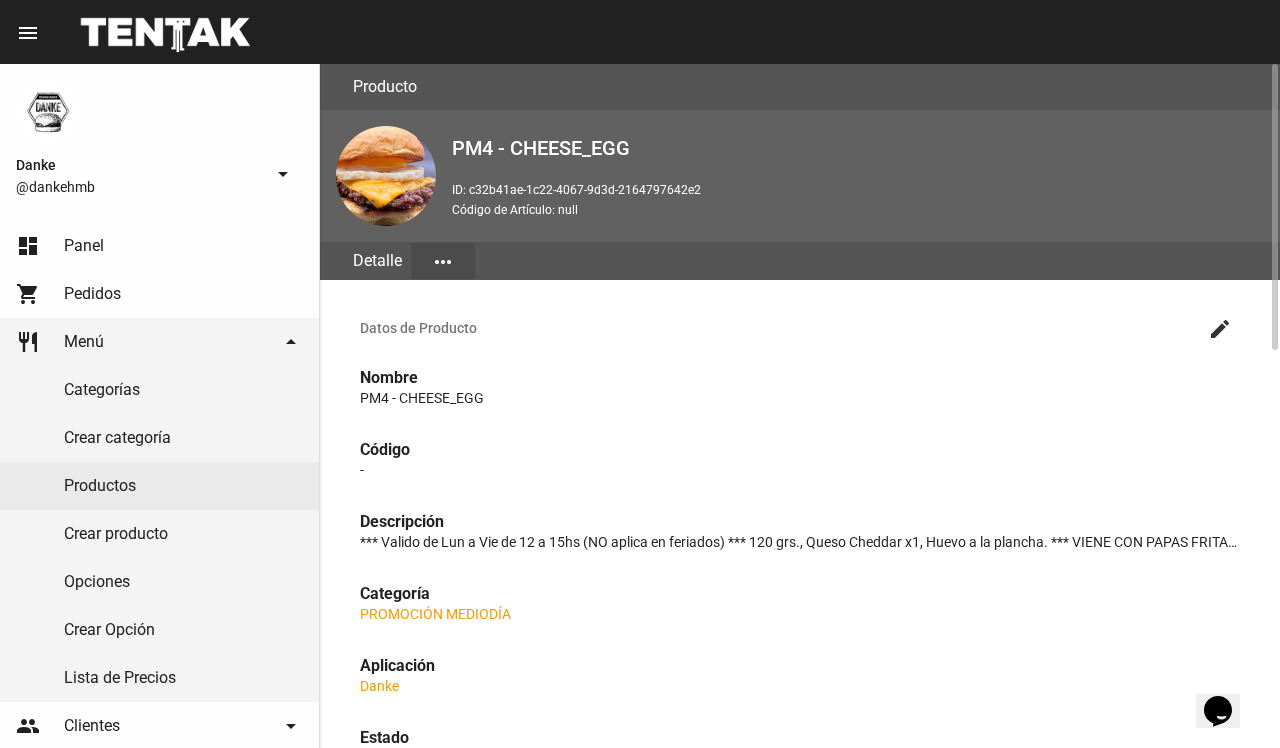 click on "create" 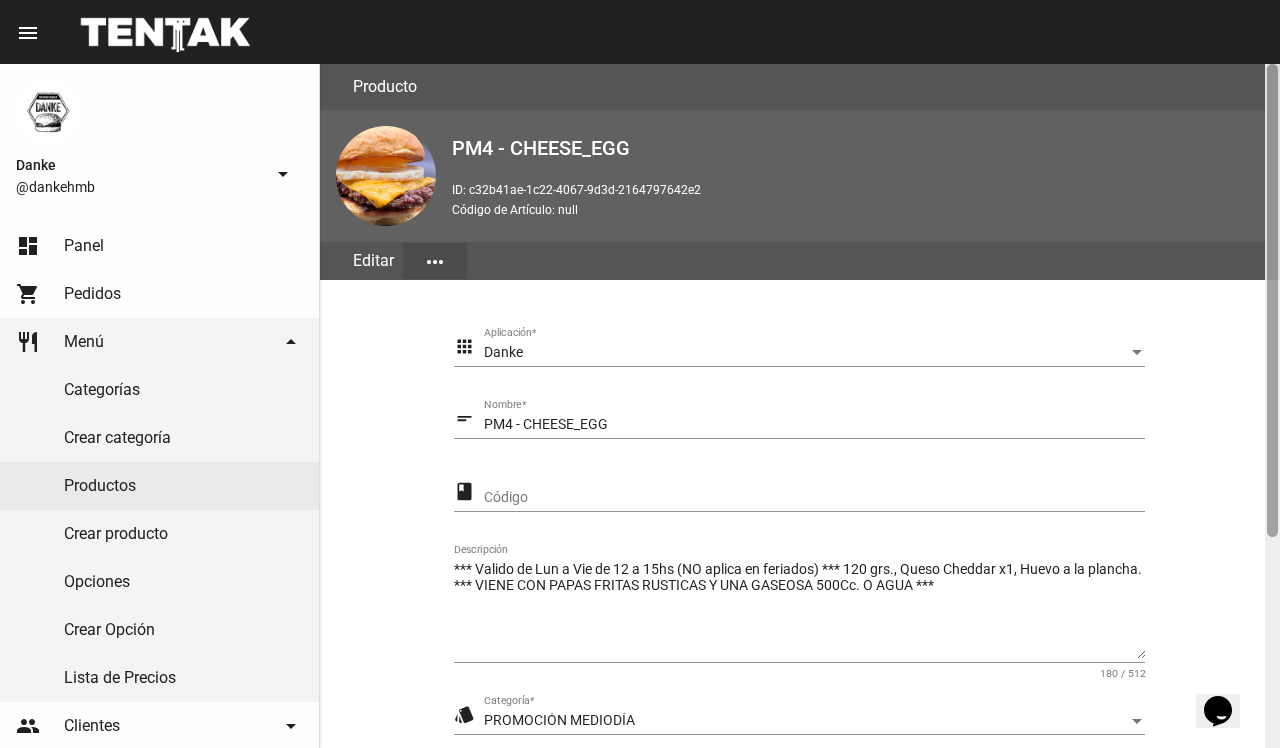 scroll, scrollTop: 305, scrollLeft: 0, axis: vertical 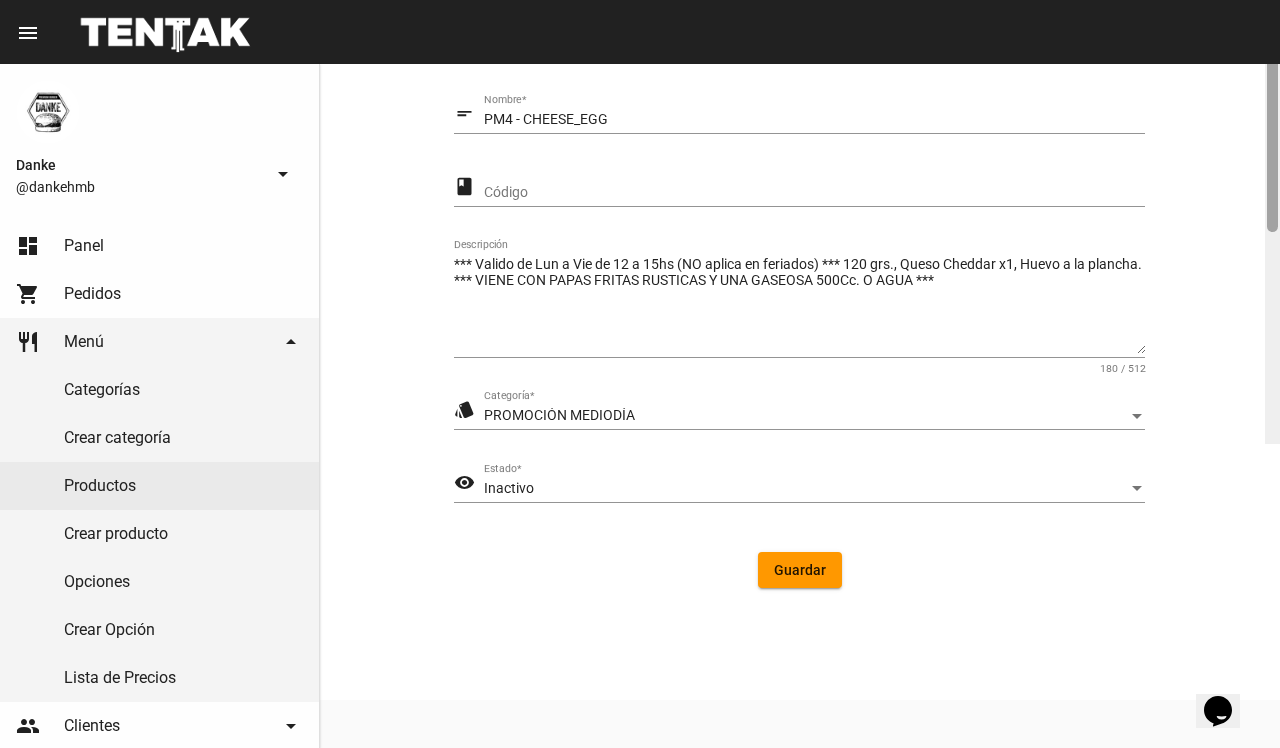 click 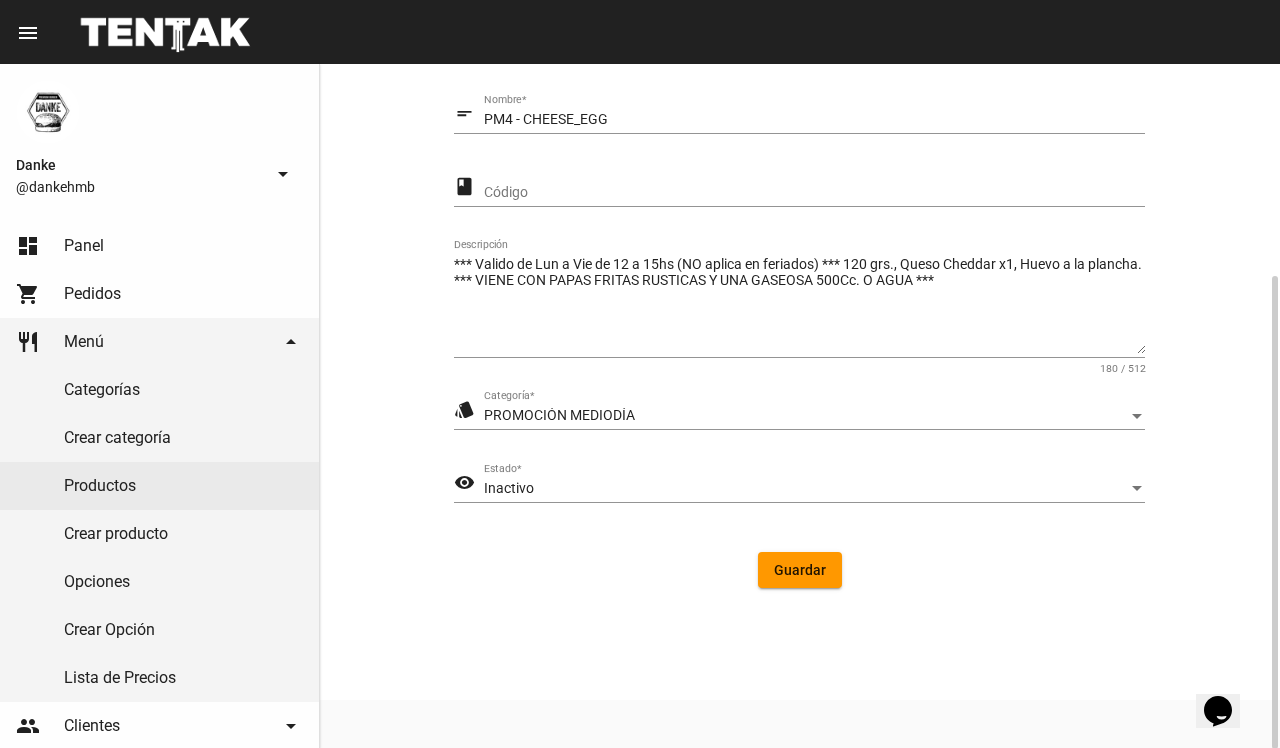 click on "Inactivo" at bounding box center [805, 489] 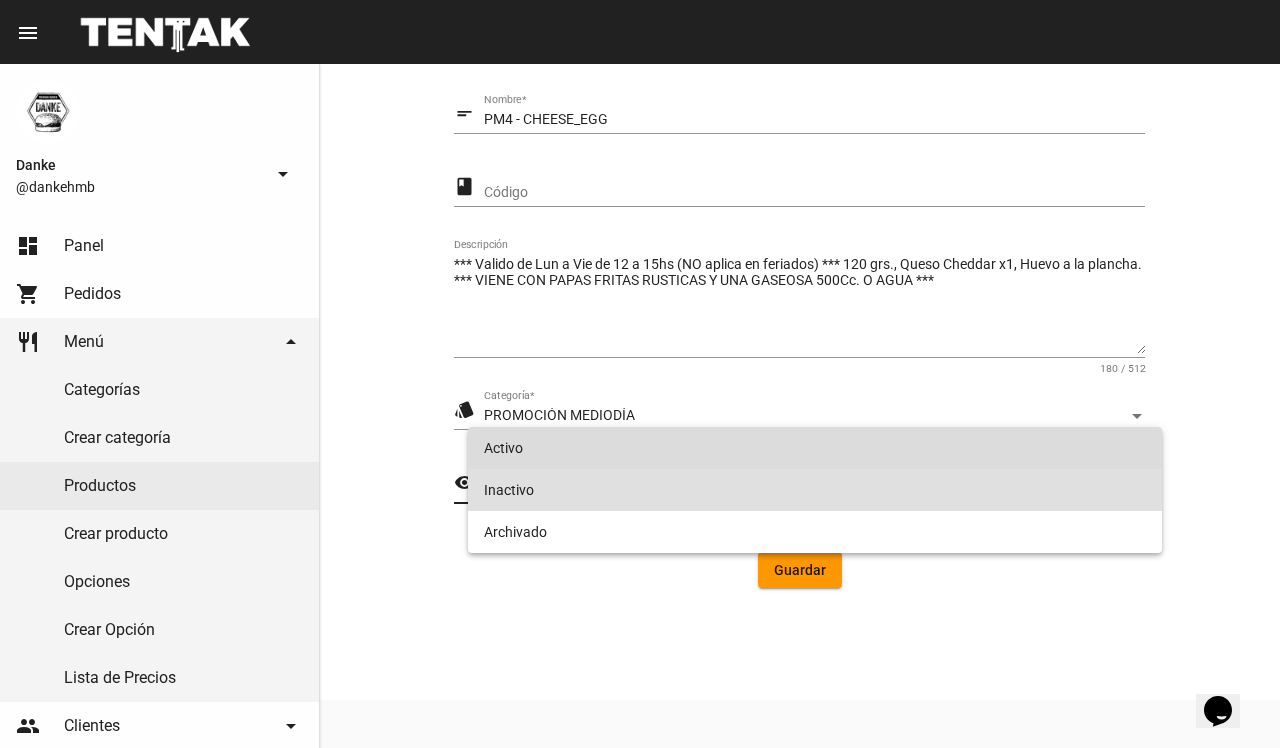click on "Activo" at bounding box center [814, 448] 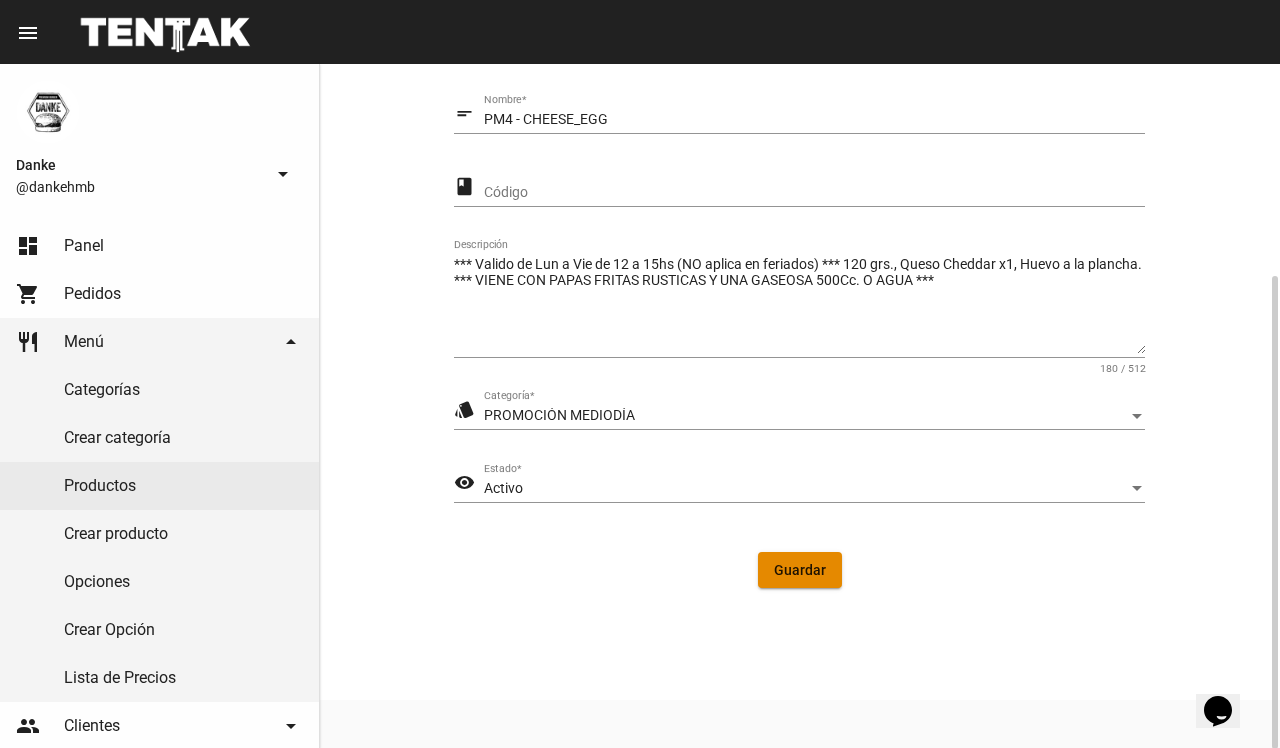 click on "Guardar" 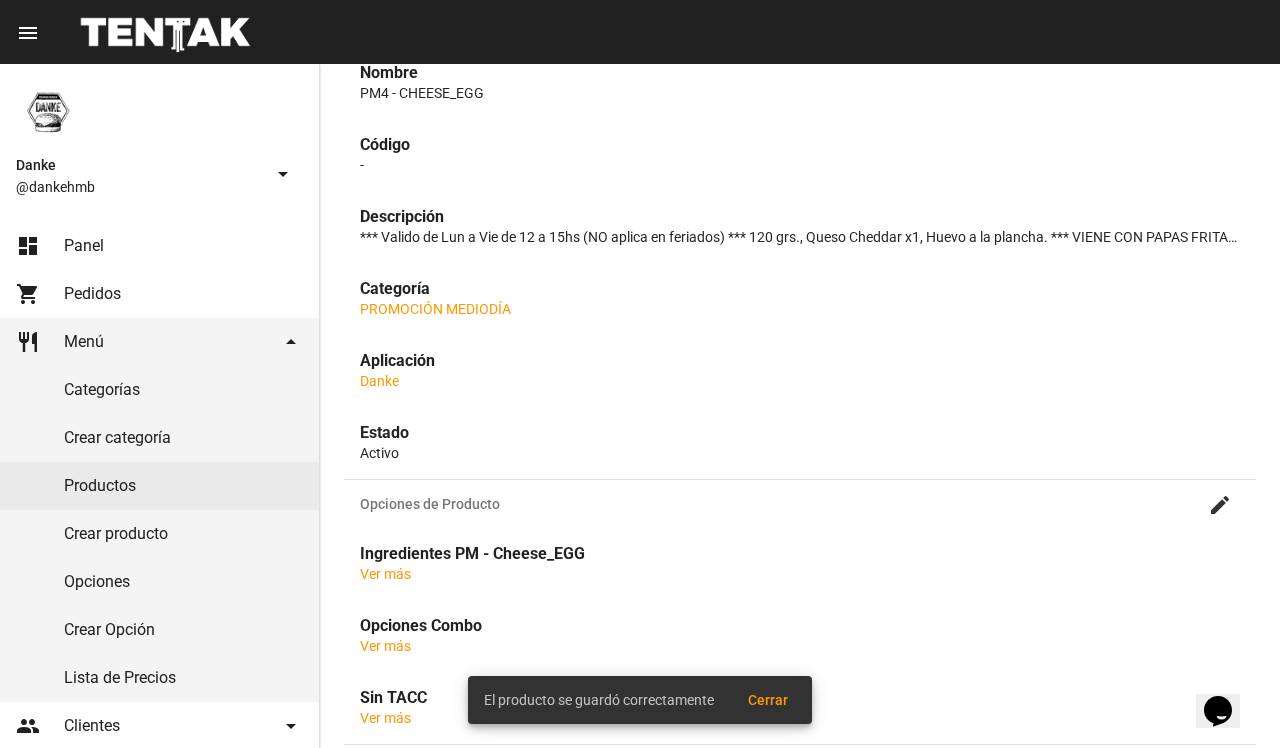 scroll, scrollTop: 0, scrollLeft: 0, axis: both 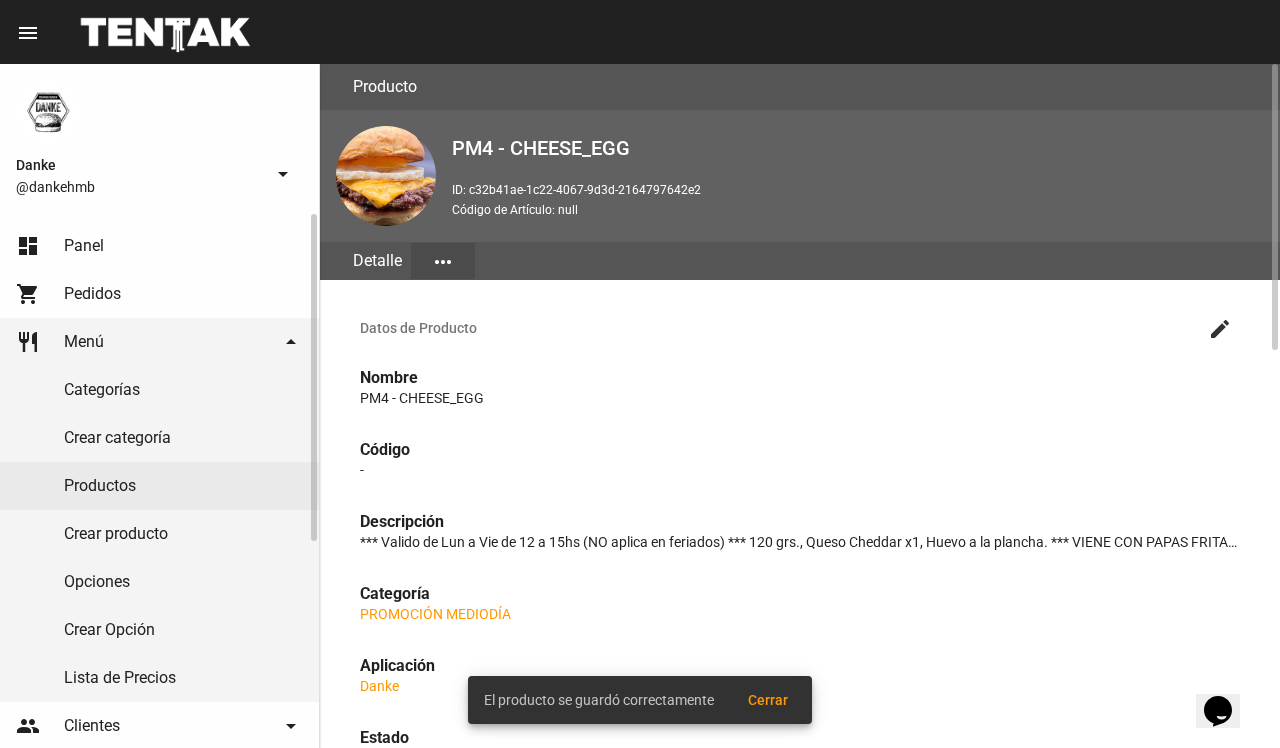 click on "Productos" 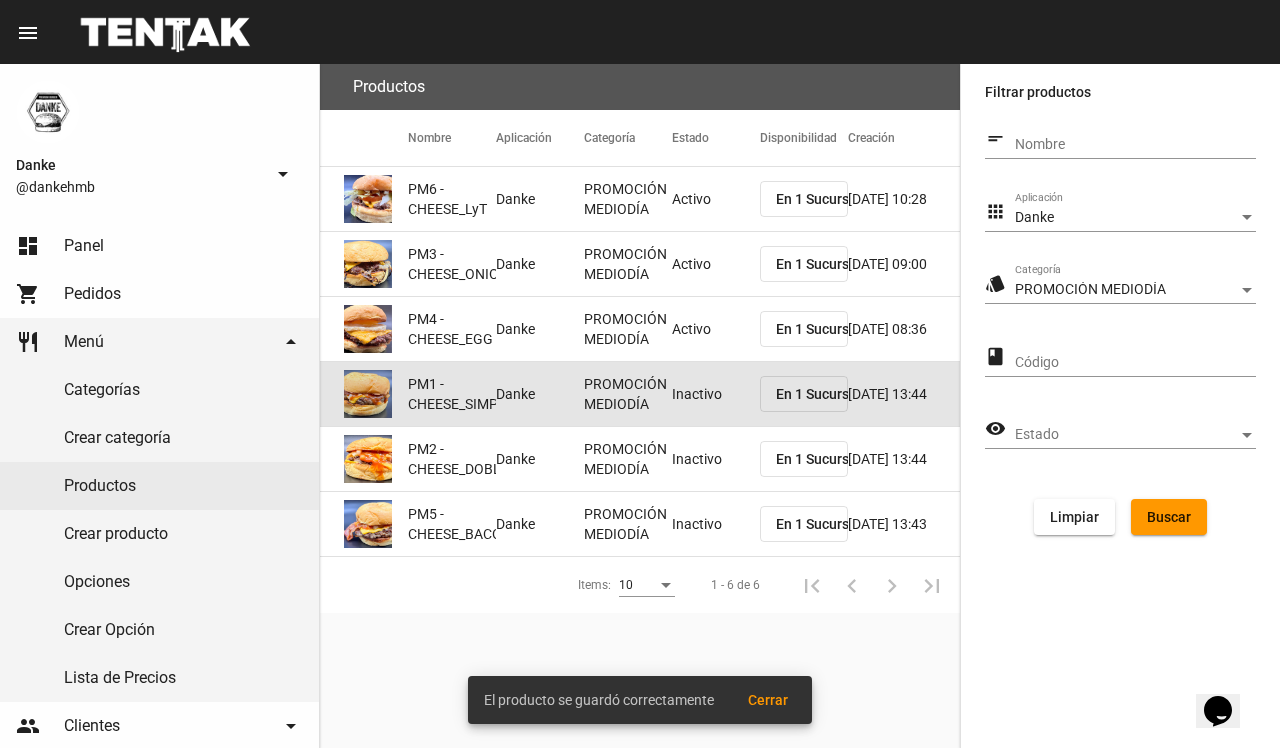 click on "PROMOCIÓN MEDIODÍA" 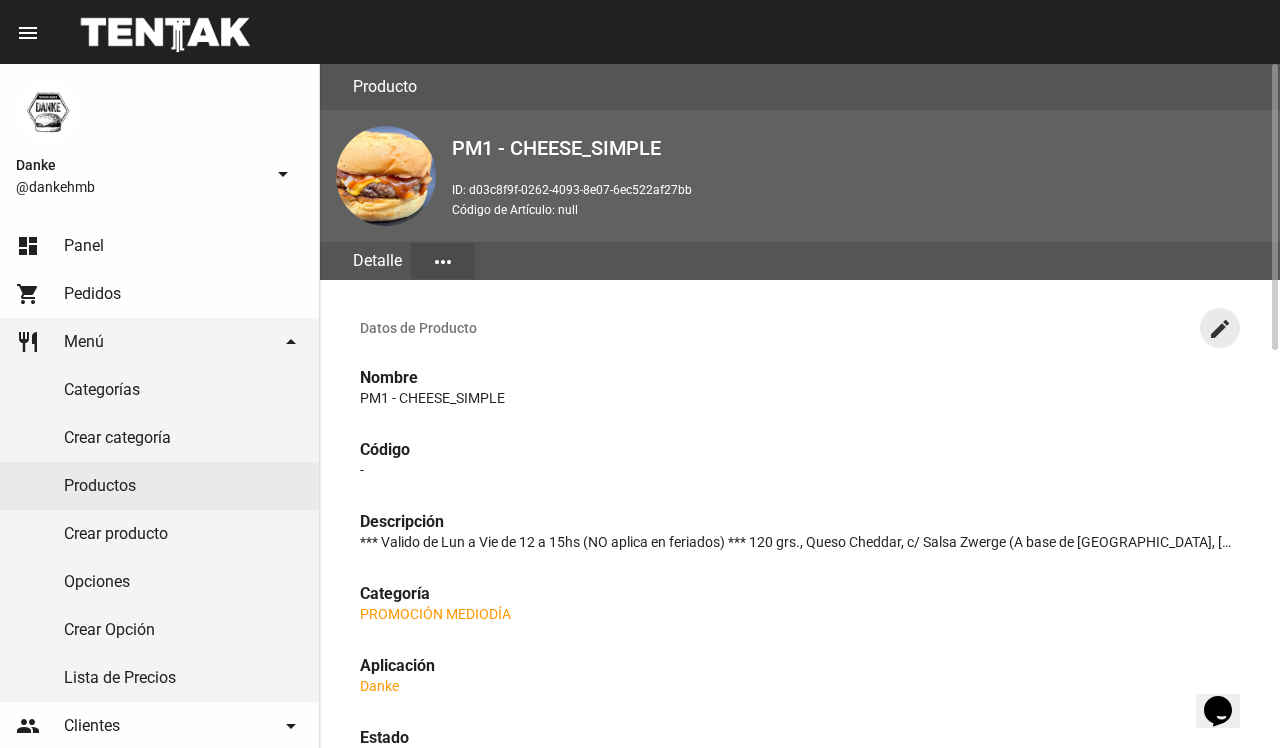 click on "create" 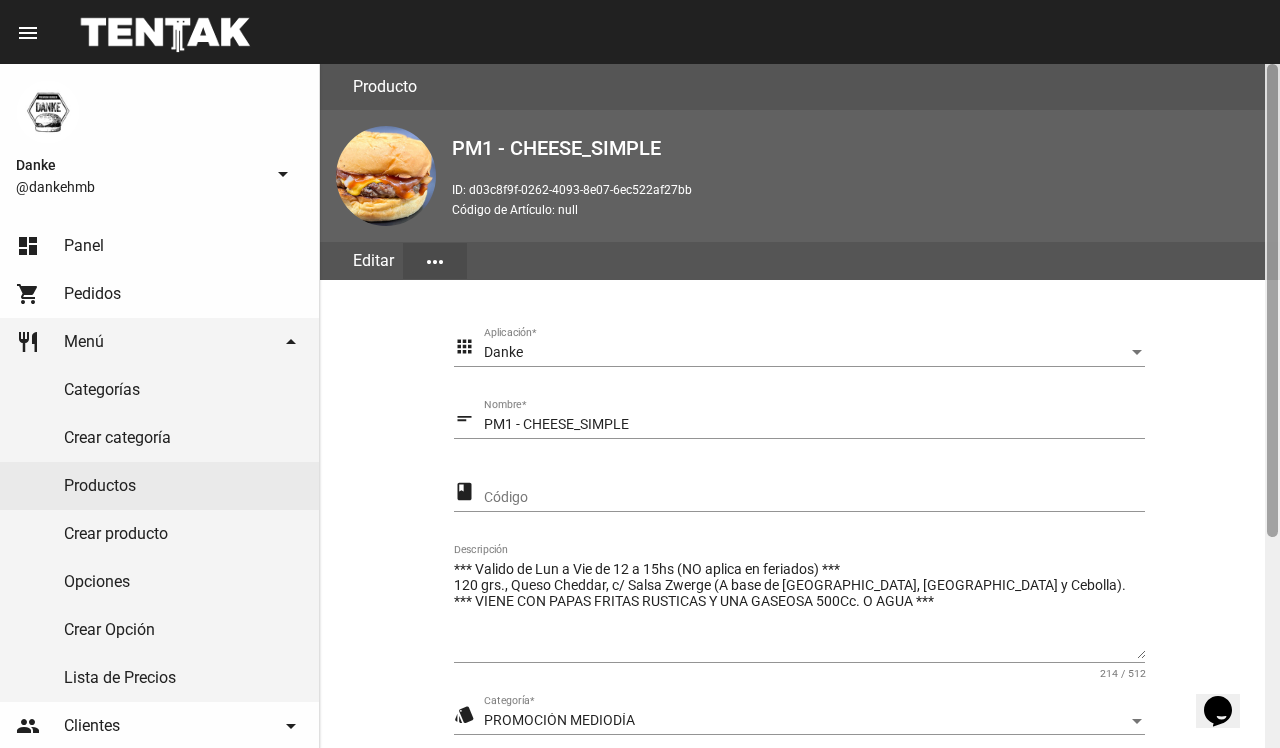scroll, scrollTop: 305, scrollLeft: 0, axis: vertical 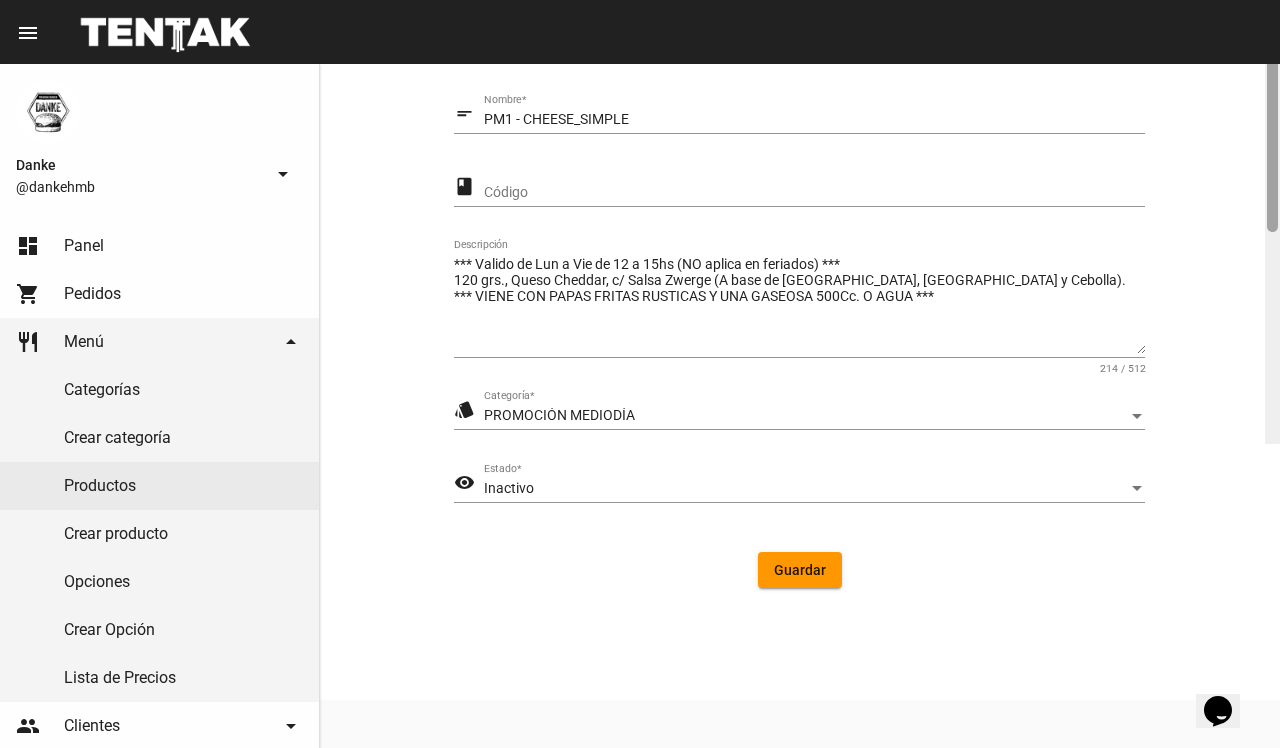 click 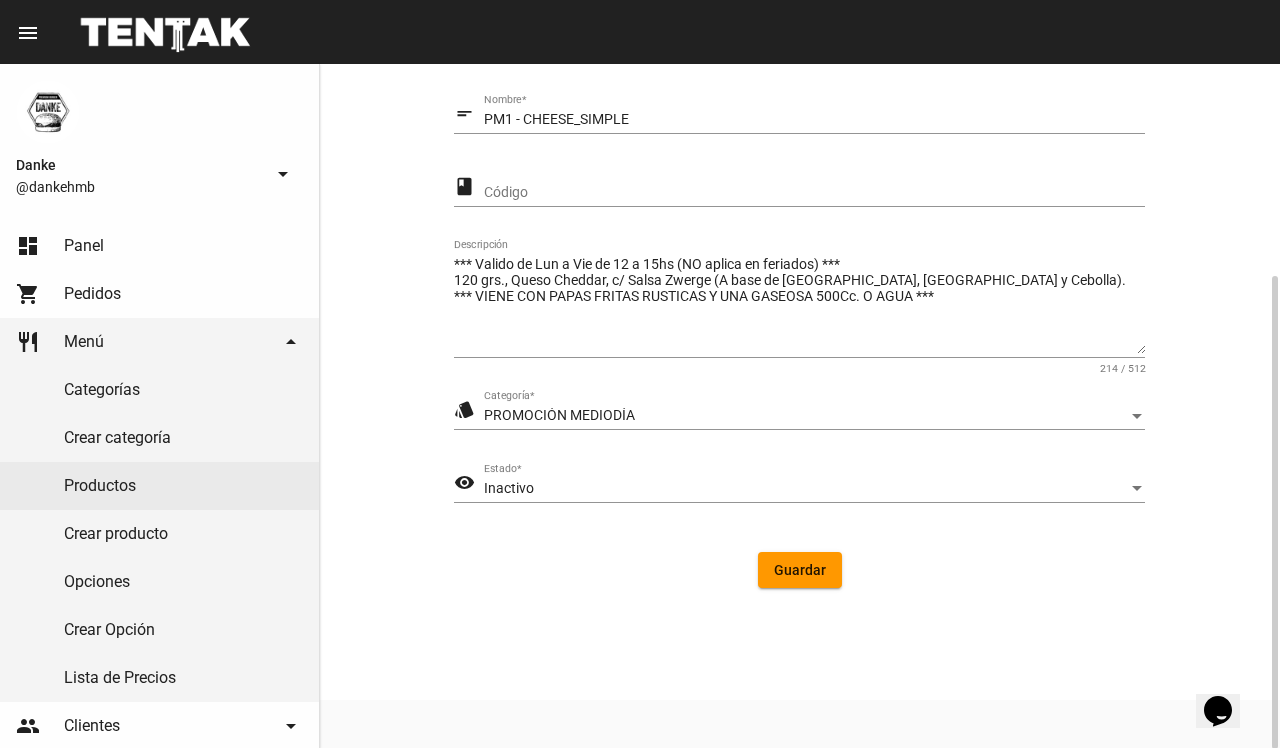 click on "Inactivo Estado  *" 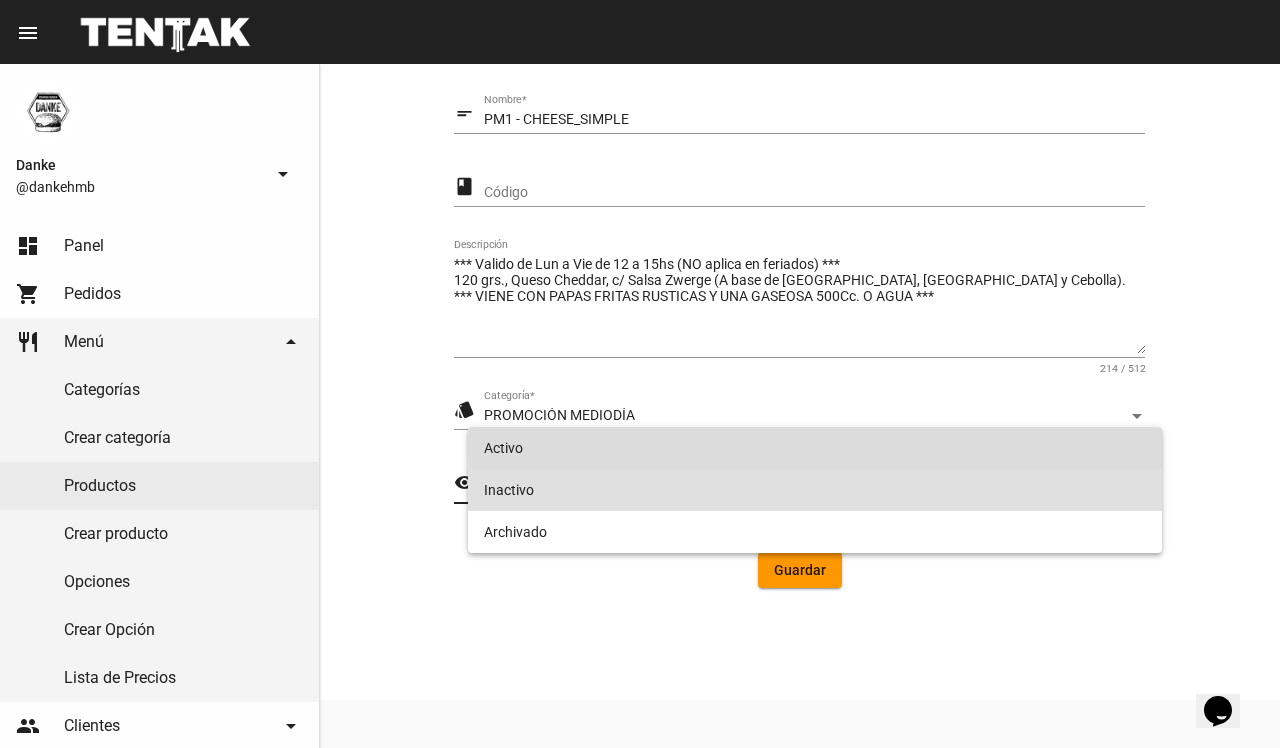 click on "Activo" at bounding box center (814, 448) 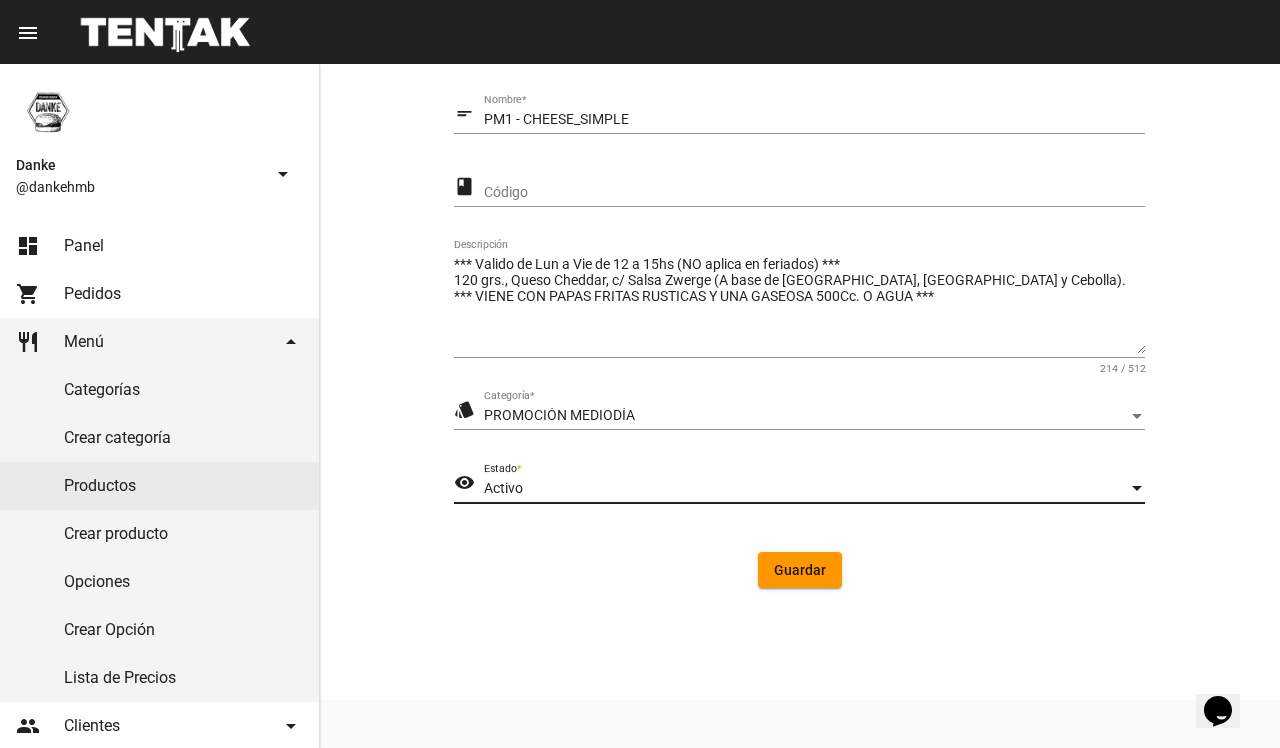 click on "Guardar" 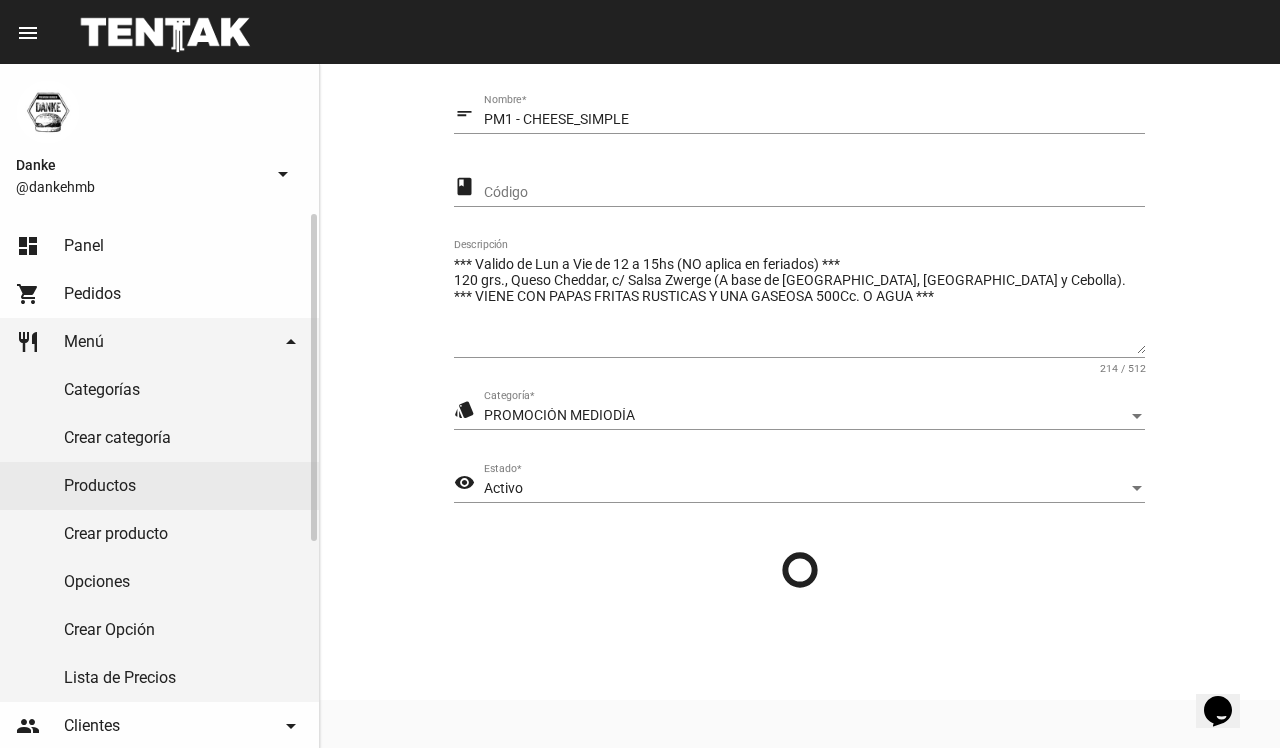 scroll, scrollTop: 0, scrollLeft: 0, axis: both 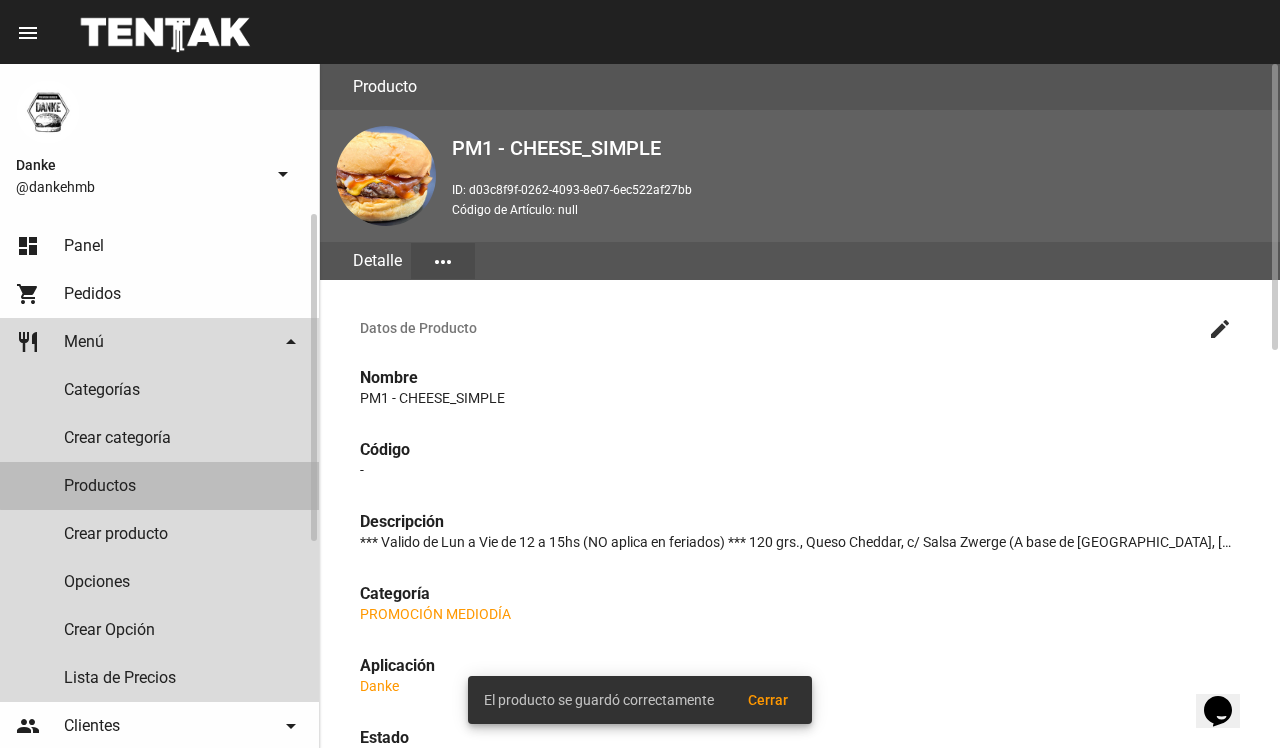 click on "Productos" 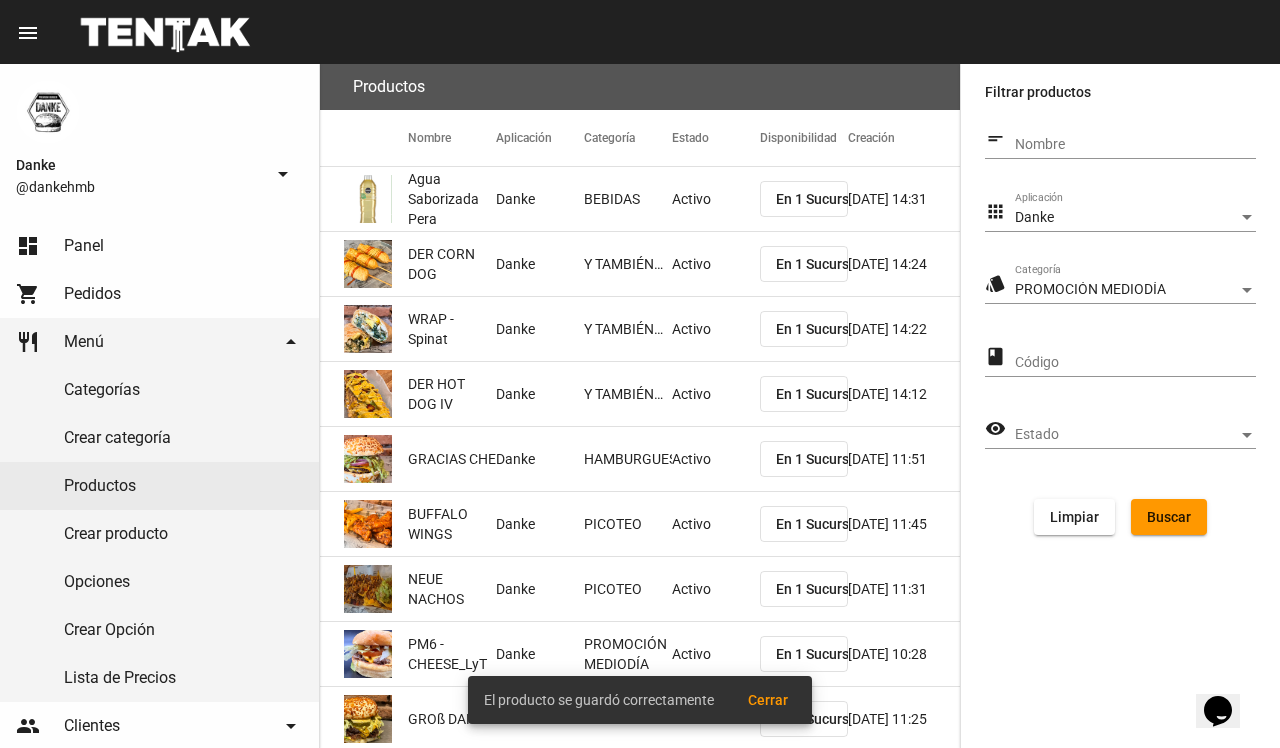 click on "Buscar" 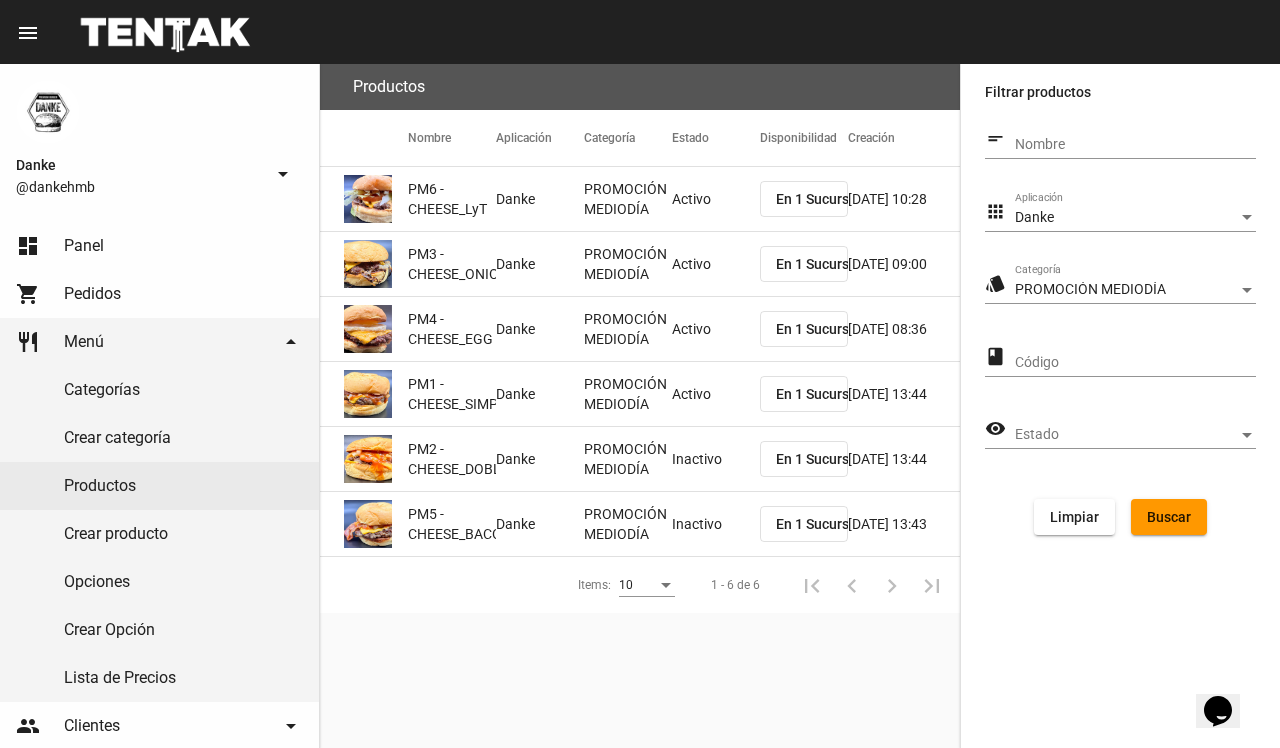 click on "Inactivo" 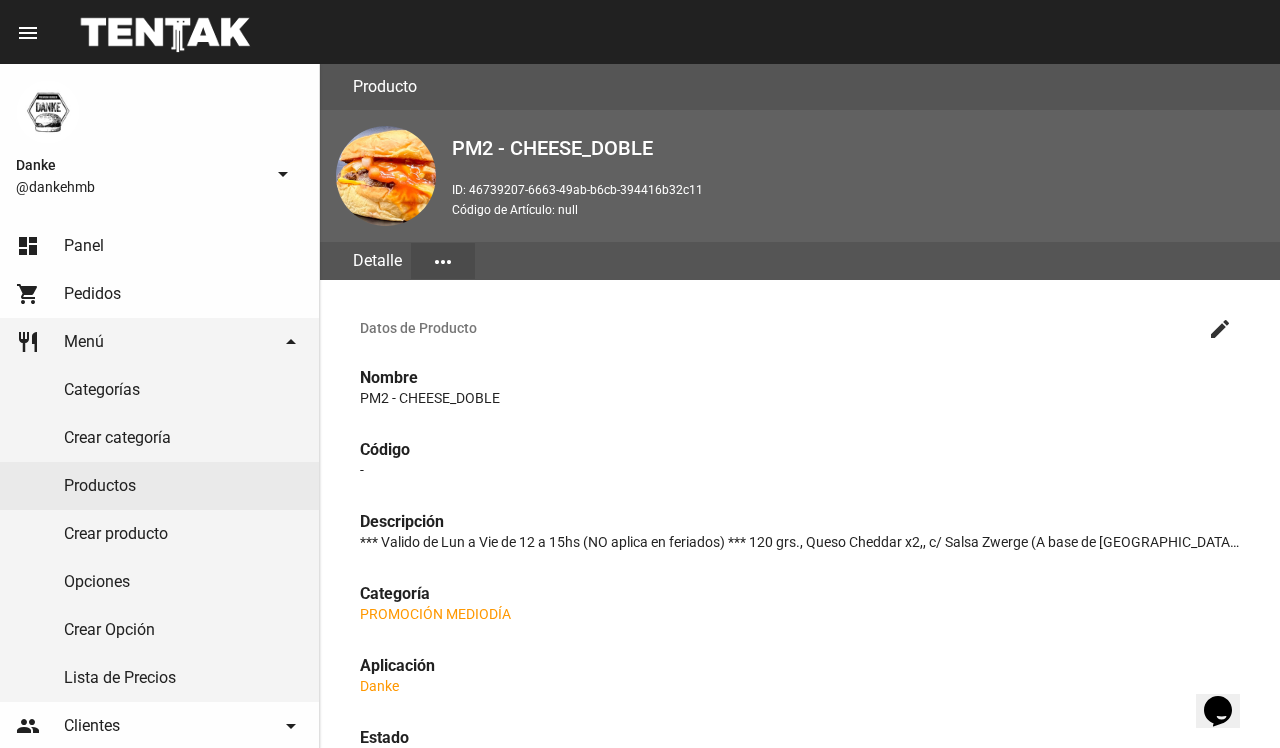click on "create" 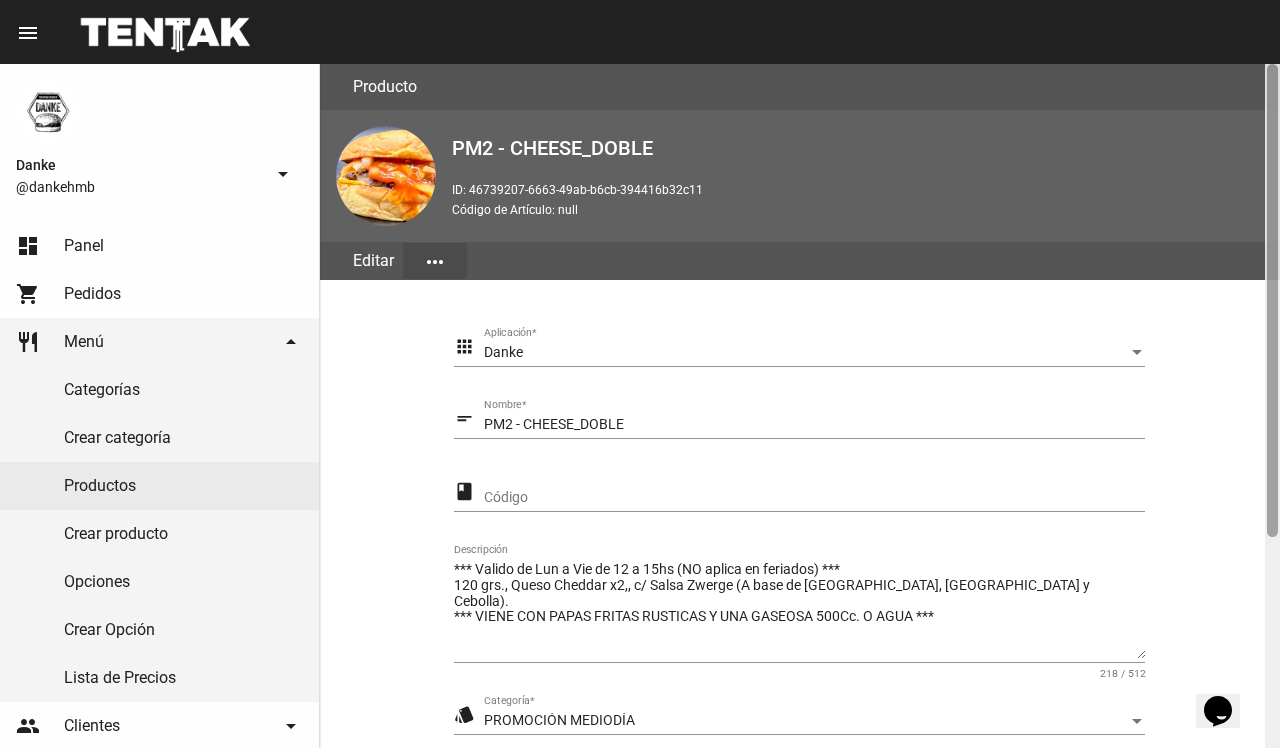 scroll, scrollTop: 305, scrollLeft: 0, axis: vertical 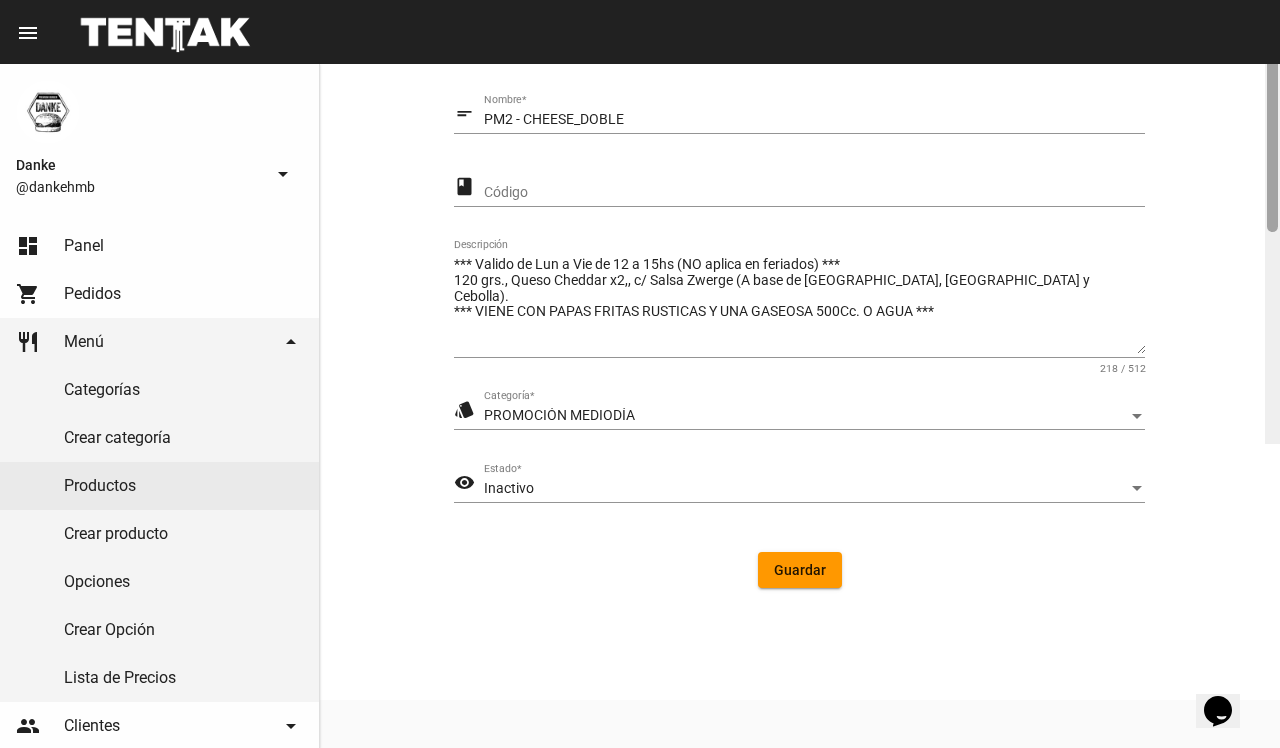 click 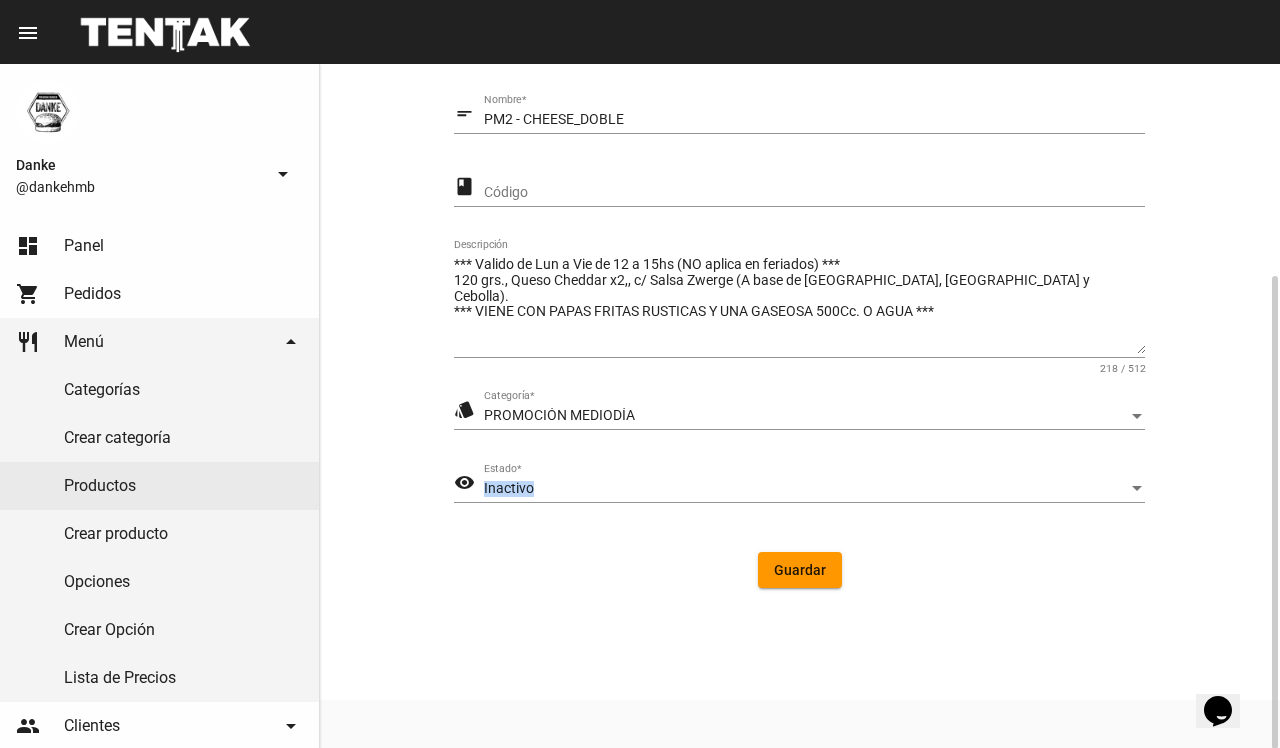 click on "Inactivo Estado  *" 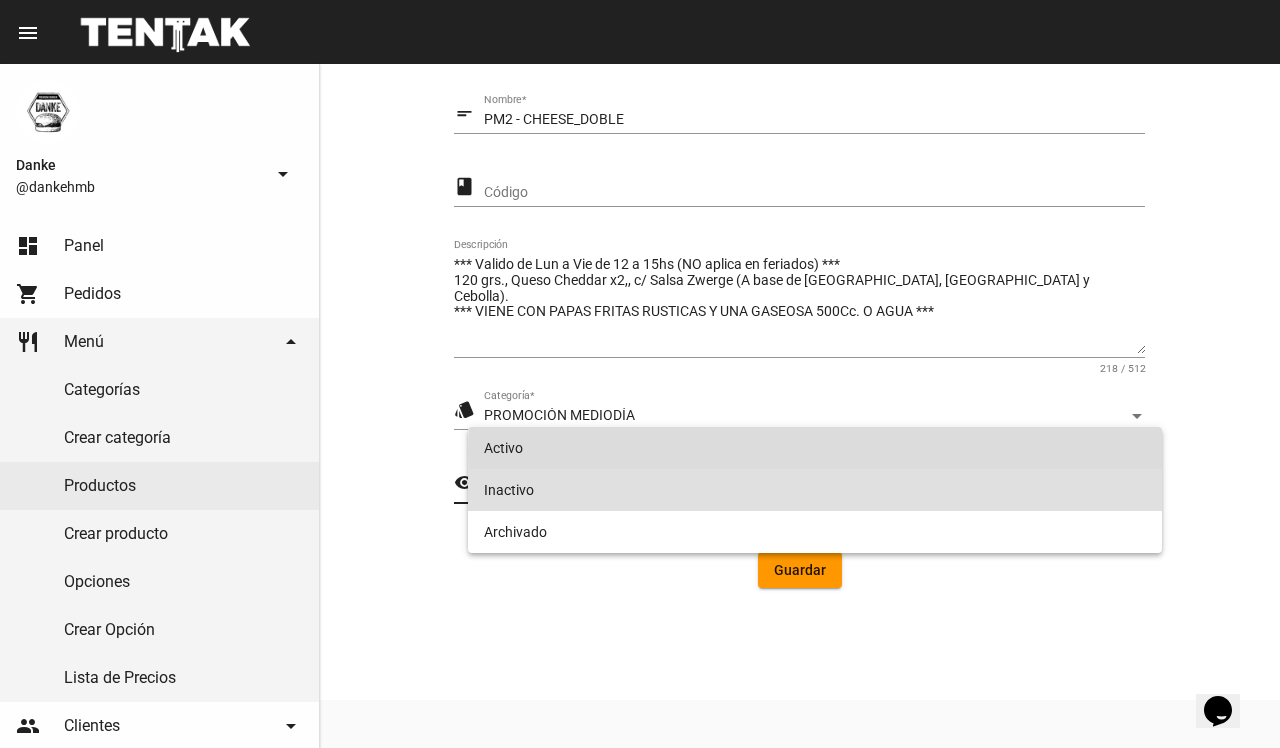 click on "Activo" at bounding box center [814, 448] 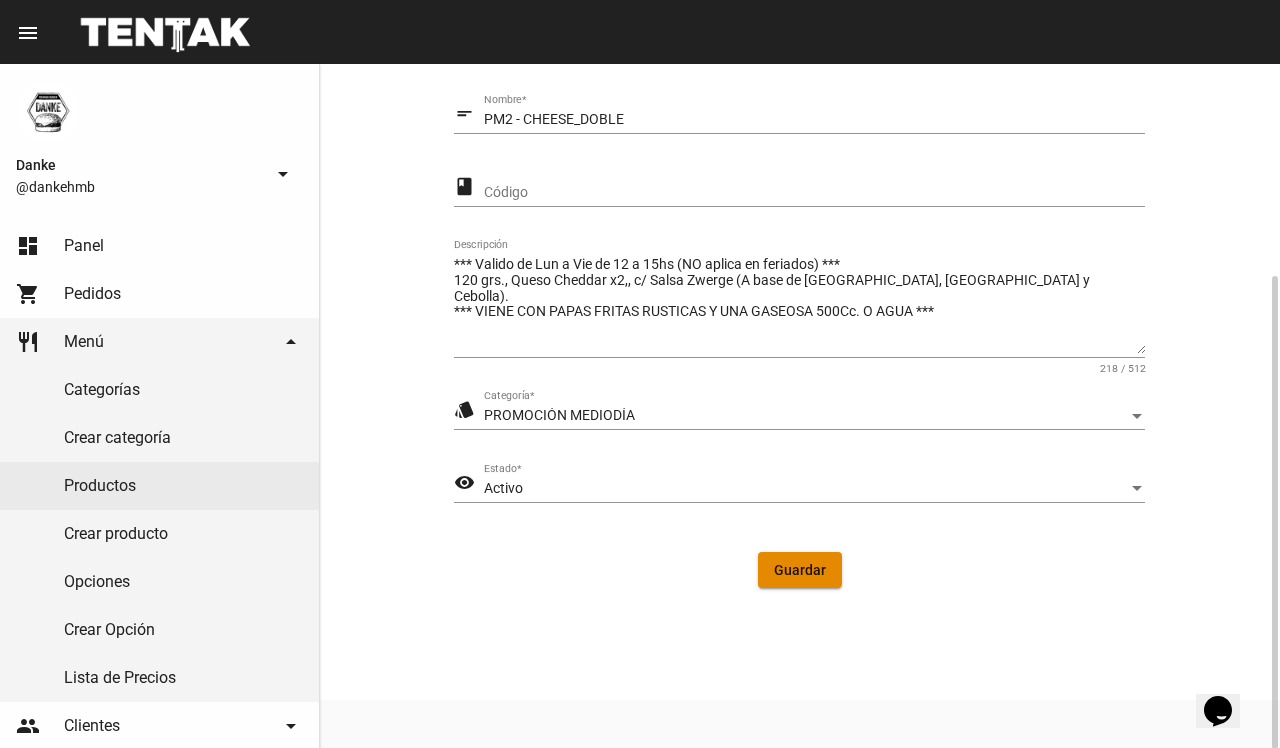 click on "Guardar" 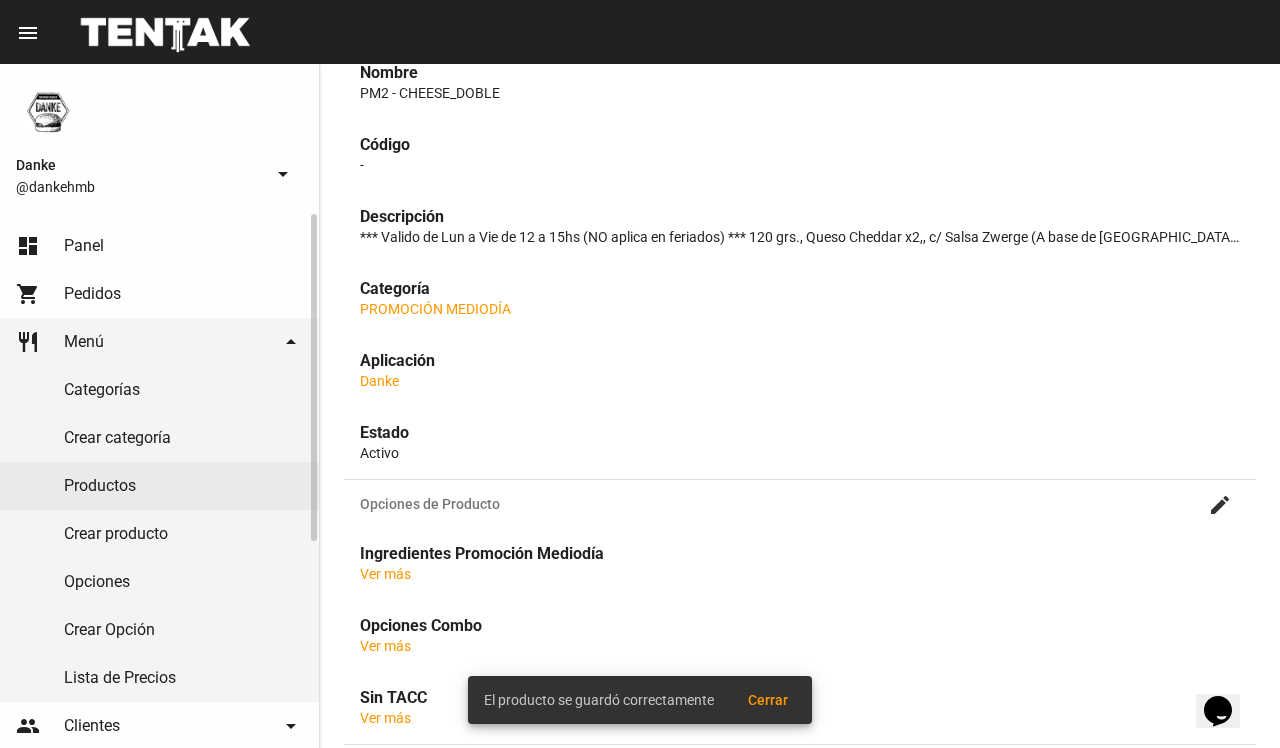 scroll, scrollTop: 0, scrollLeft: 0, axis: both 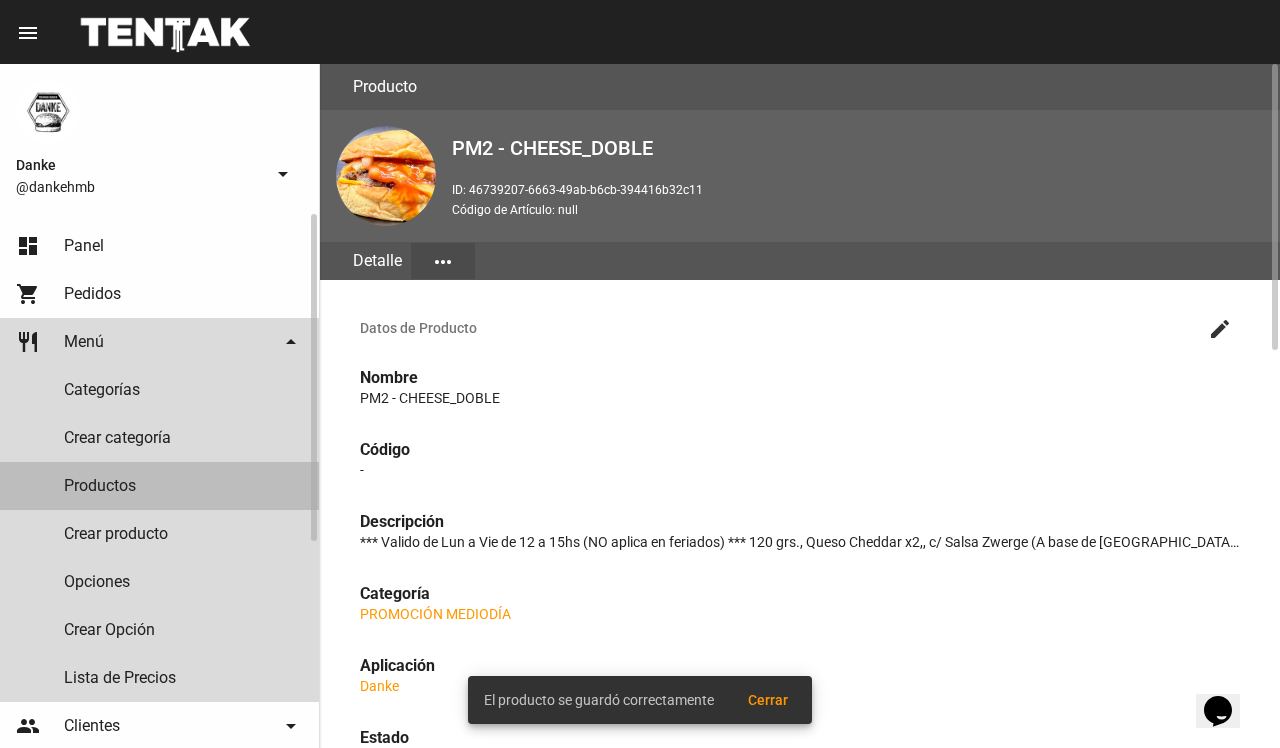 click on "Productos" 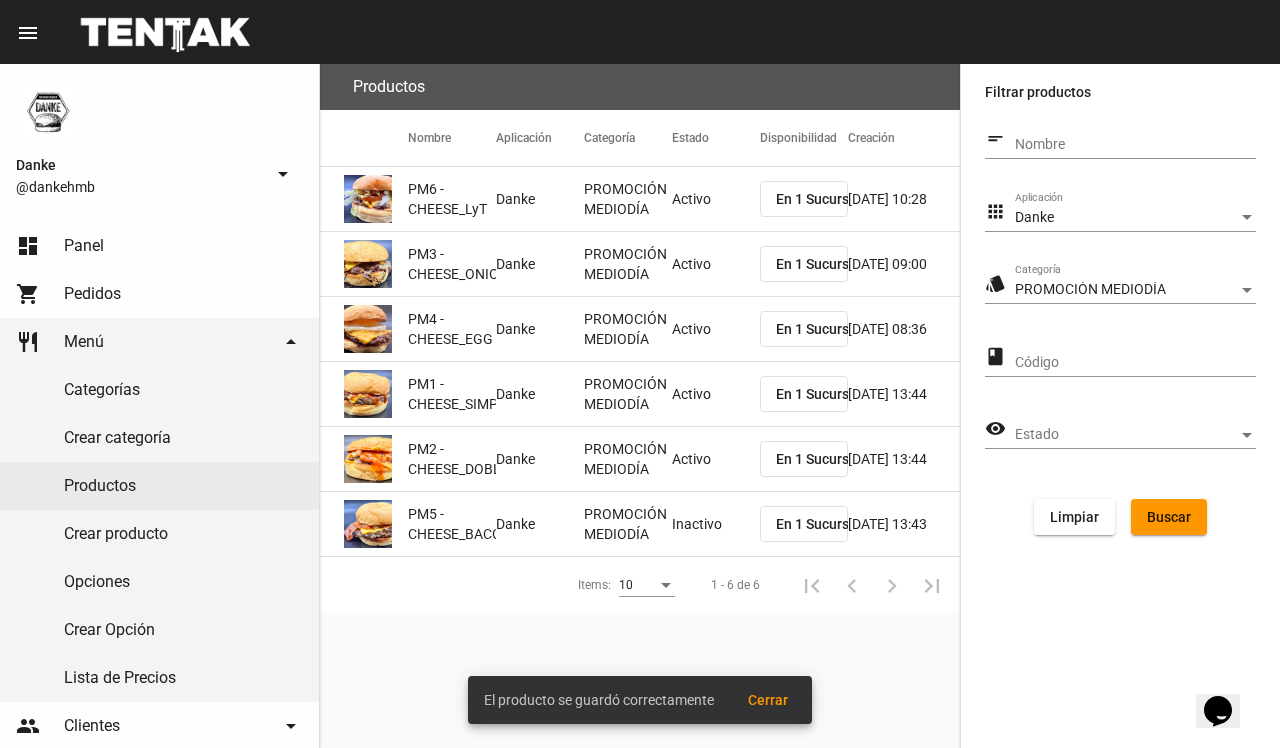 click on "PROMOCIÓN MEDIODÍA" 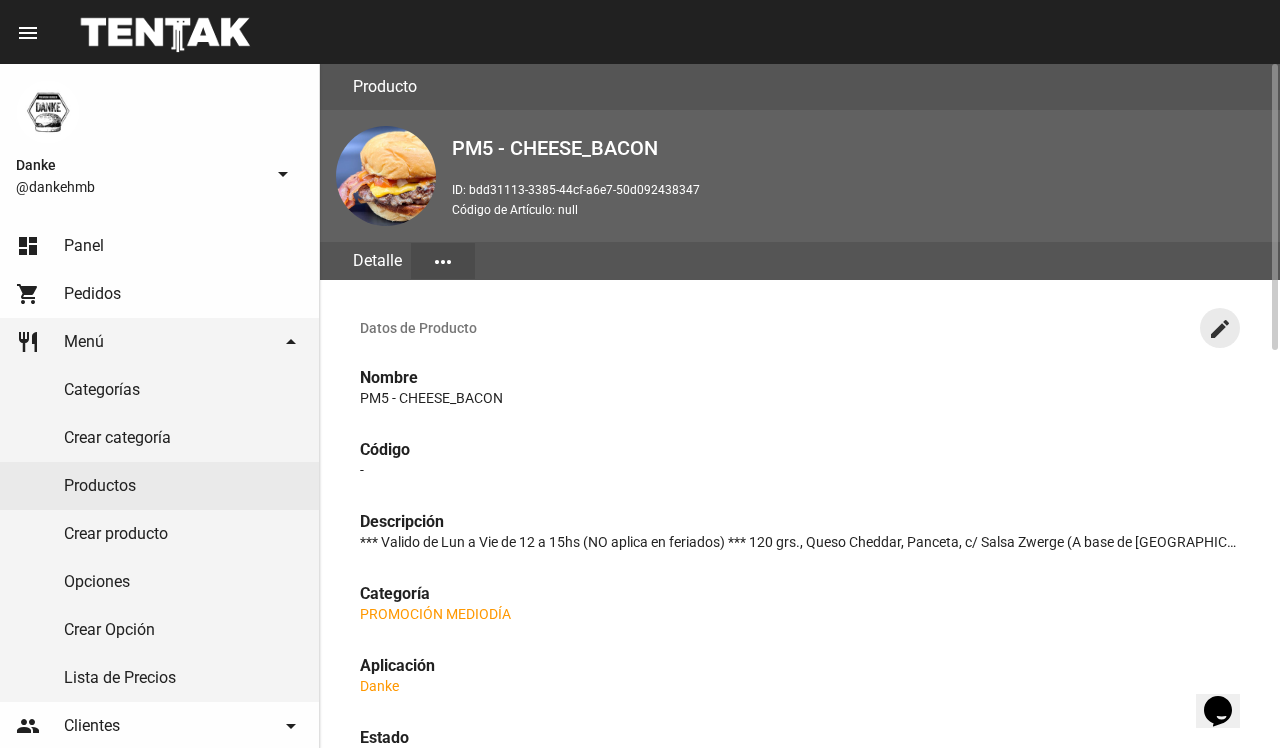 click on "create" 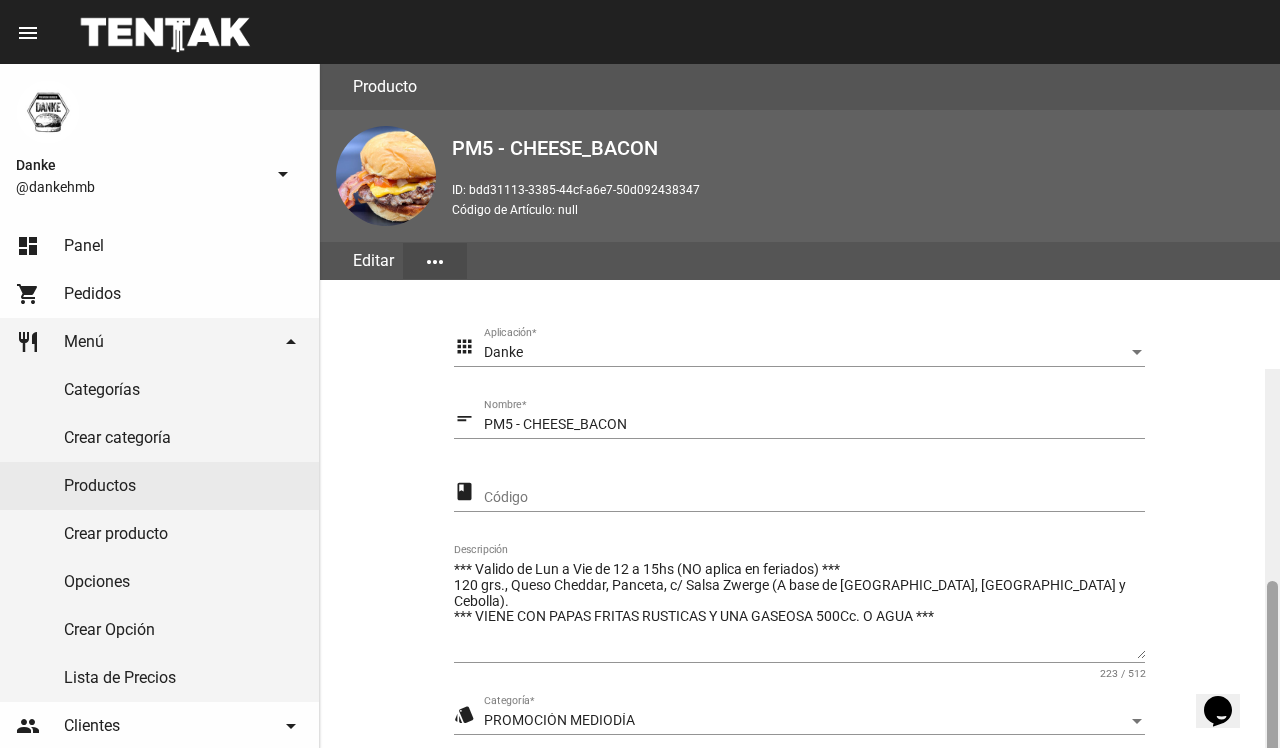 scroll, scrollTop: 305, scrollLeft: 0, axis: vertical 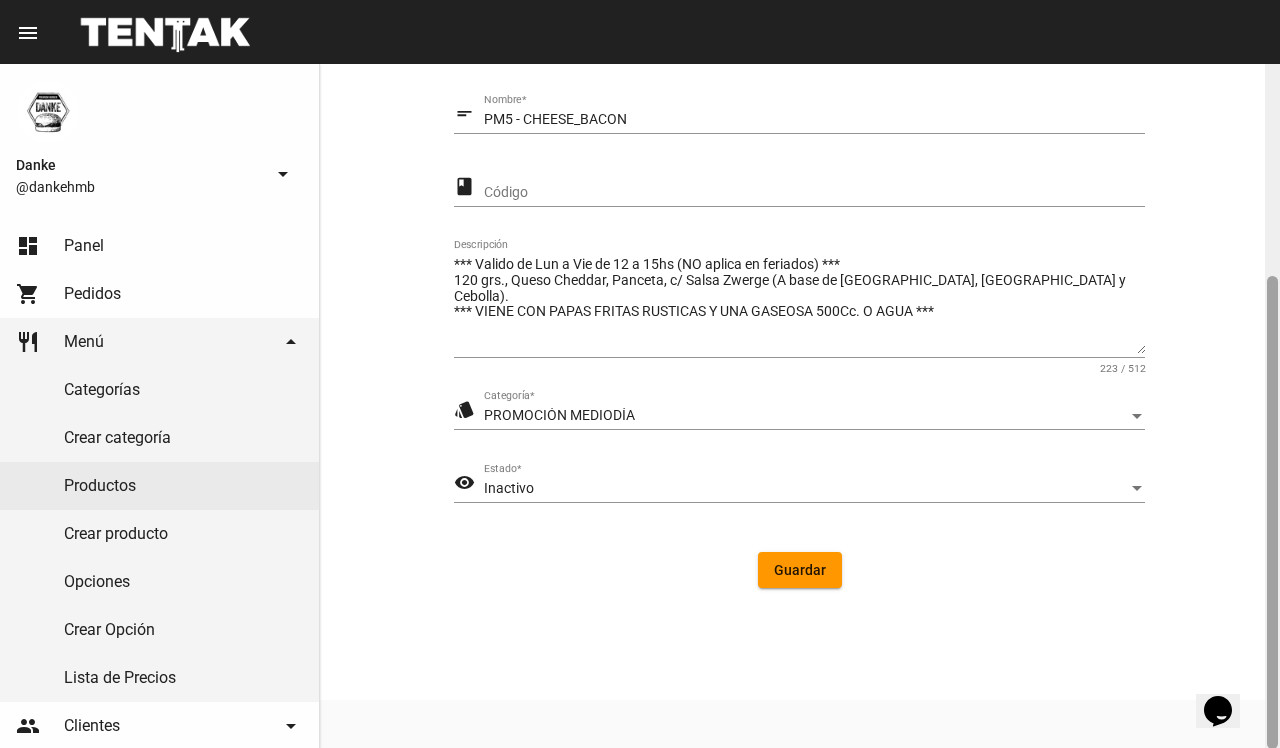 click 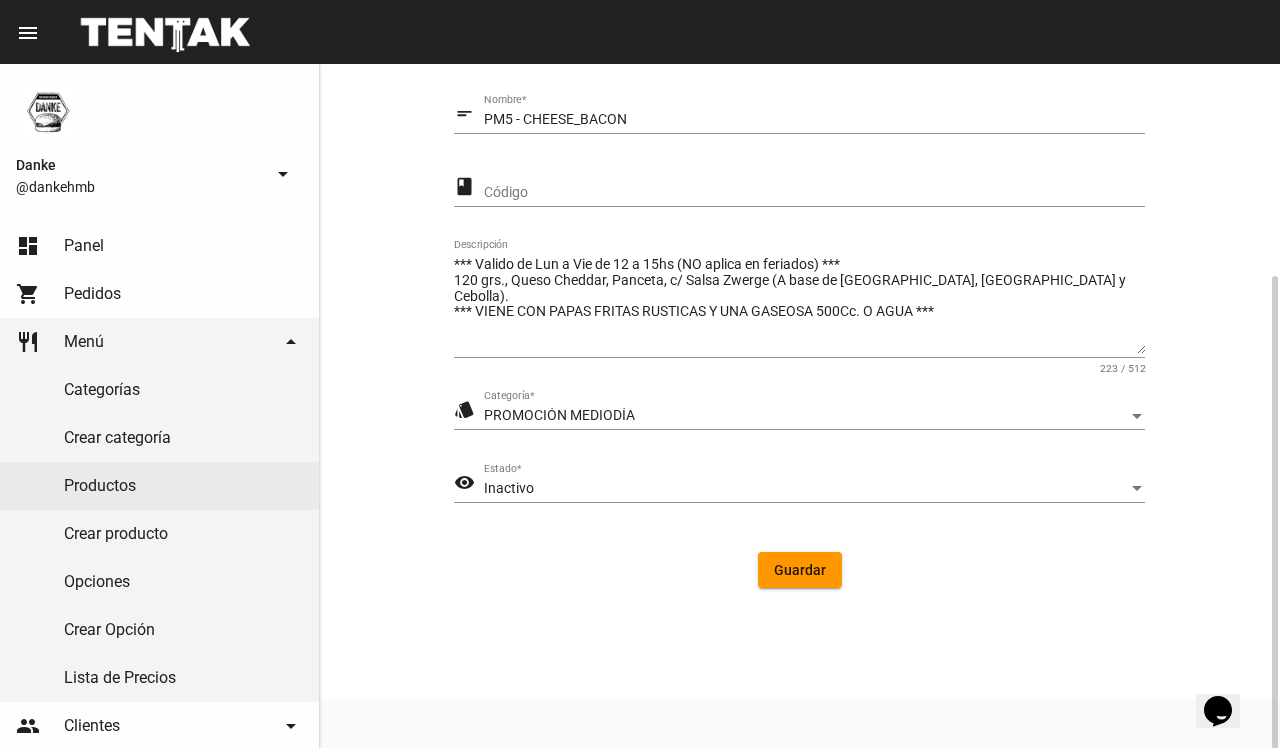 click on "Inactivo Estado  *" 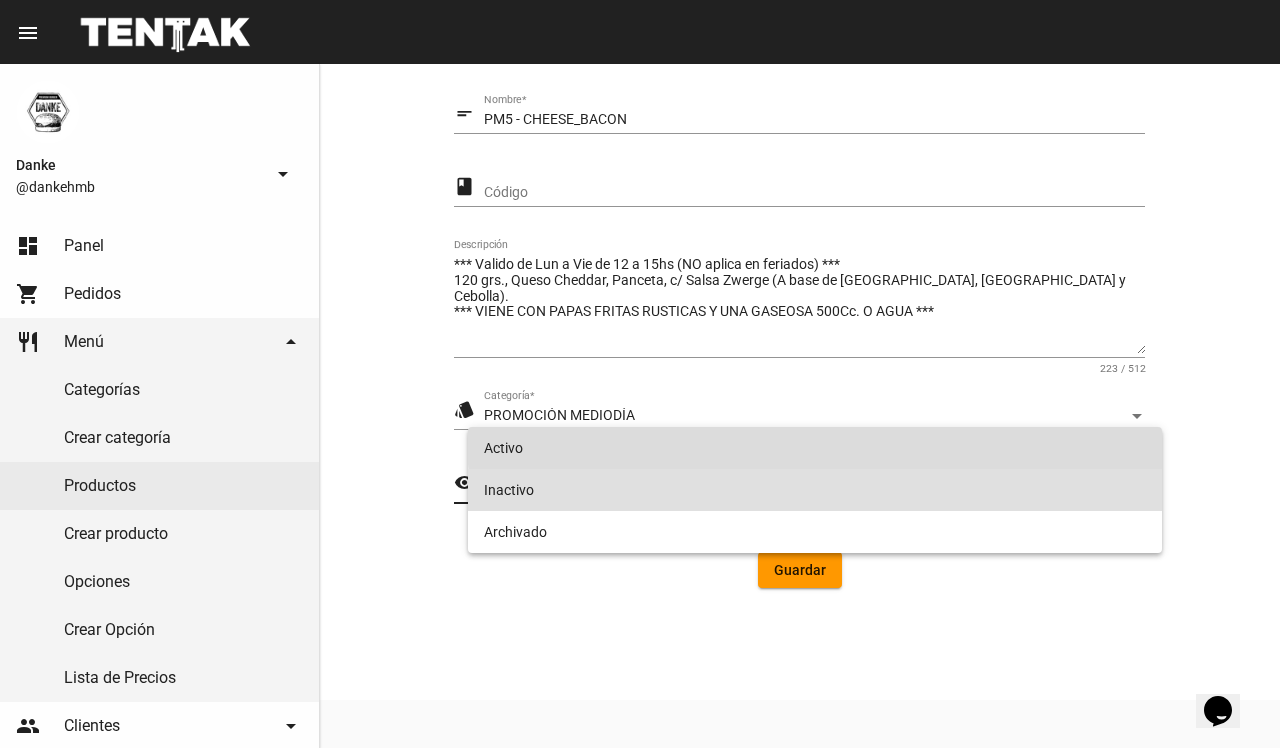 click on "Activo" at bounding box center (814, 448) 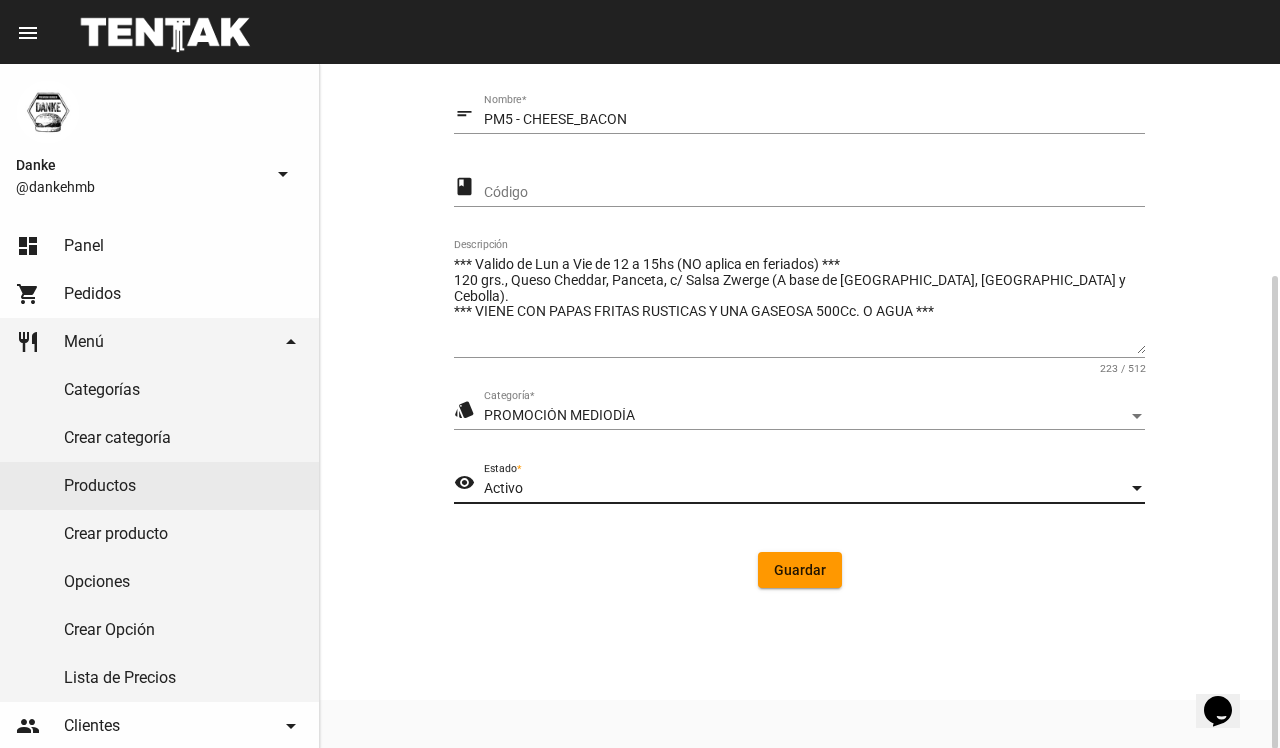 click on "Guardar" 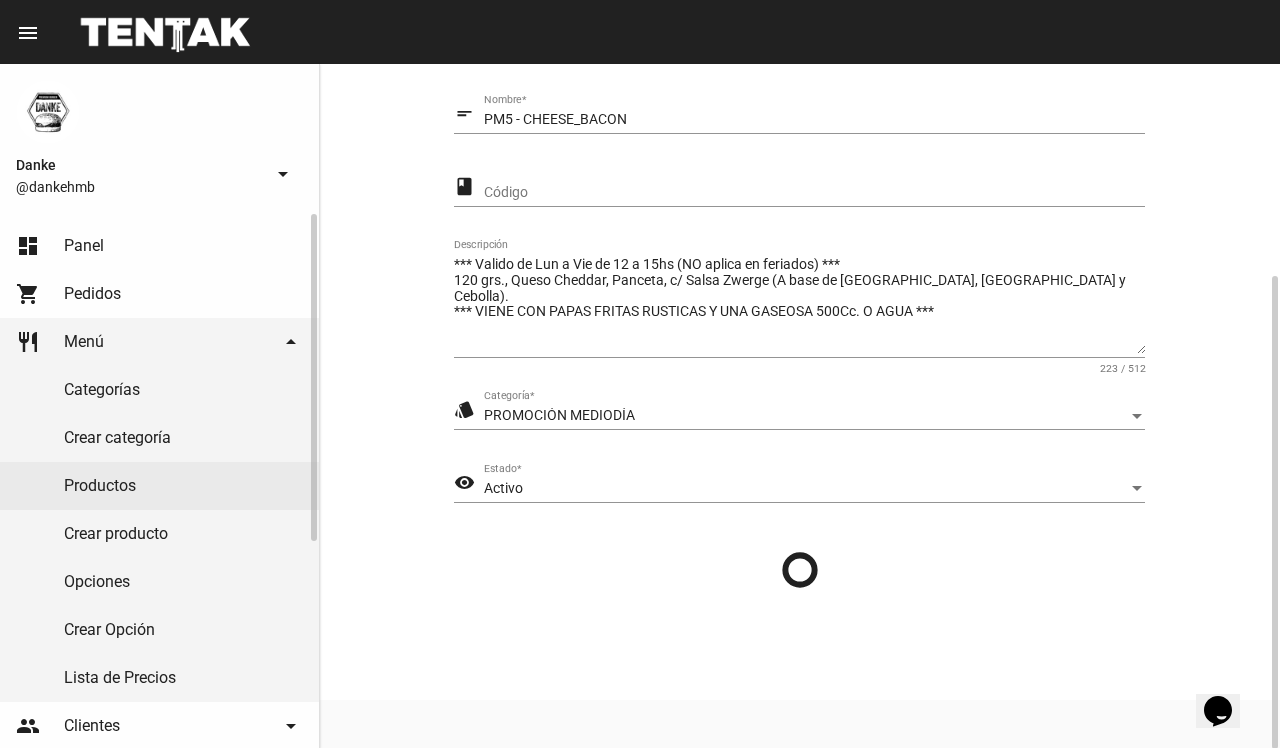 scroll, scrollTop: 0, scrollLeft: 0, axis: both 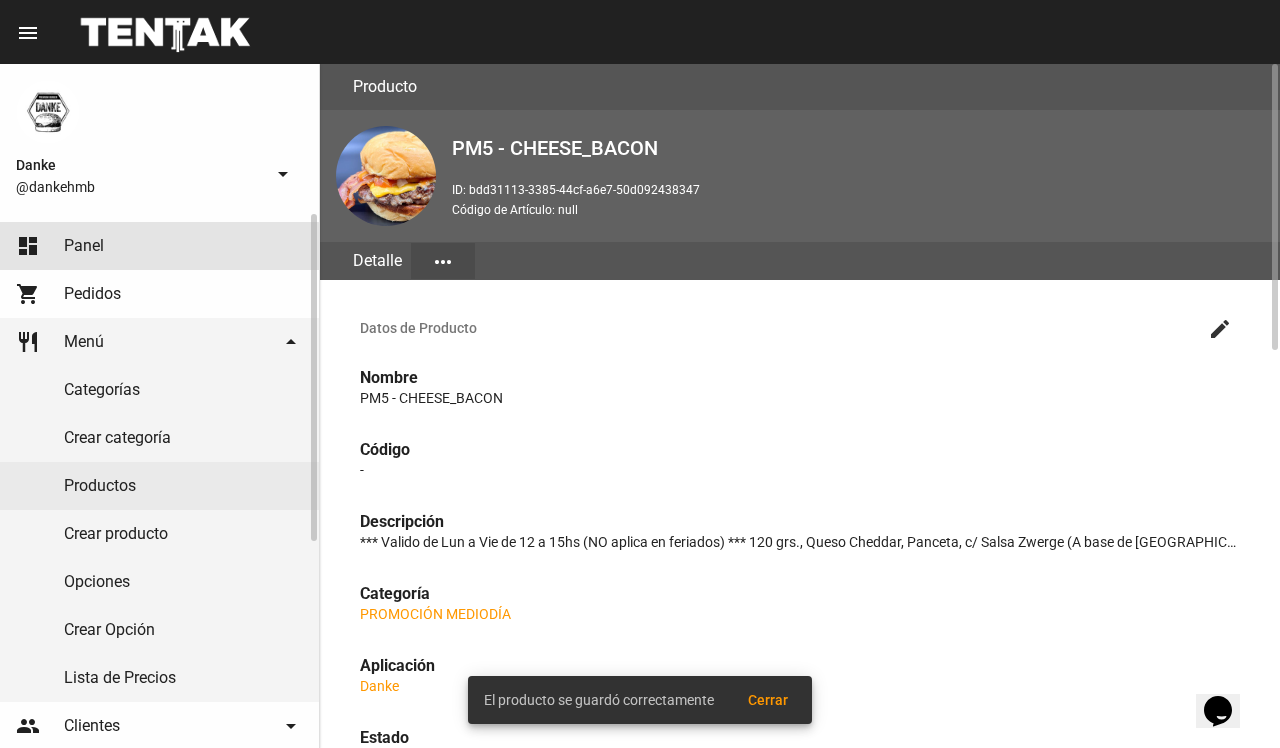 click on "Panel" 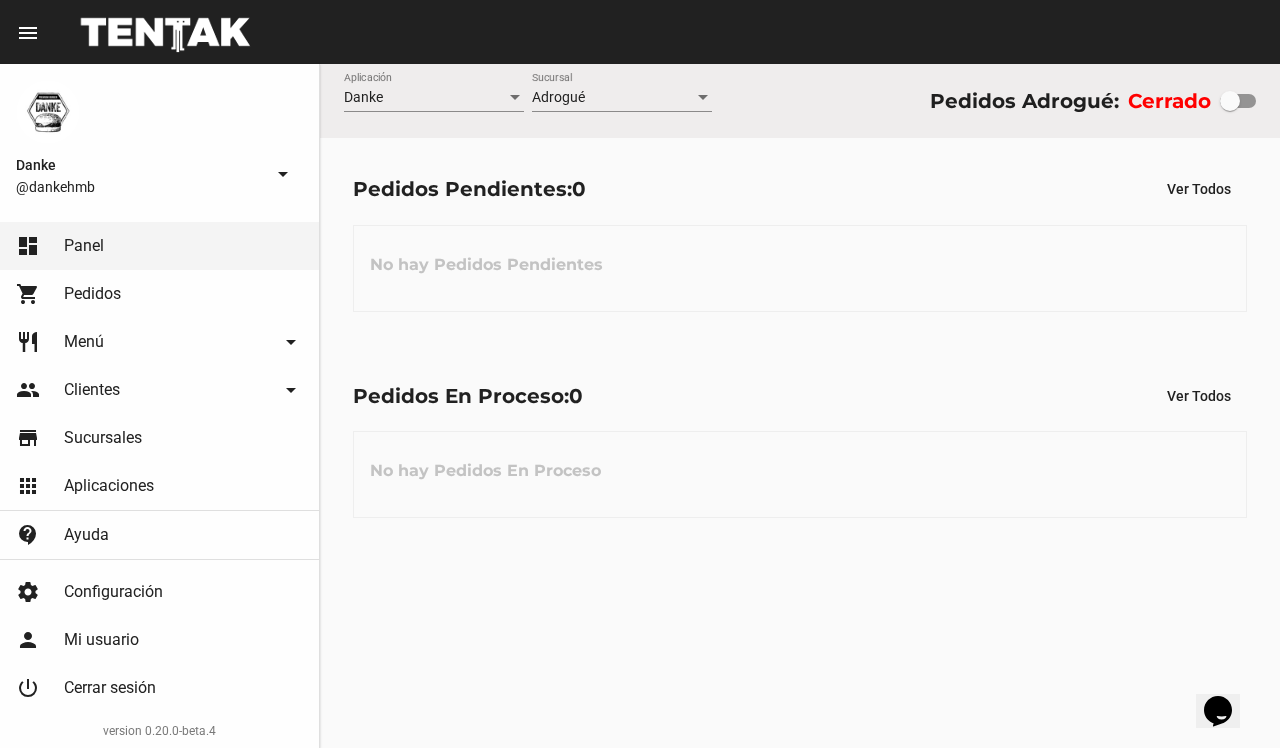 click at bounding box center (1230, 101) 